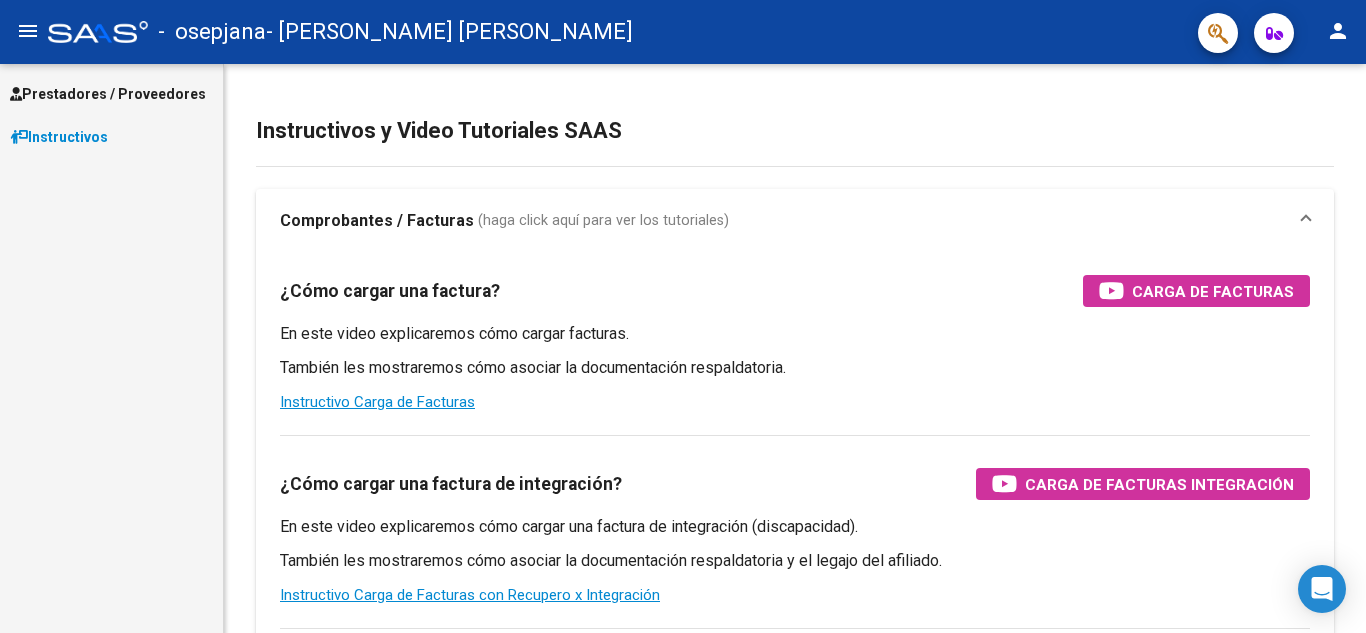 scroll, scrollTop: 0, scrollLeft: 0, axis: both 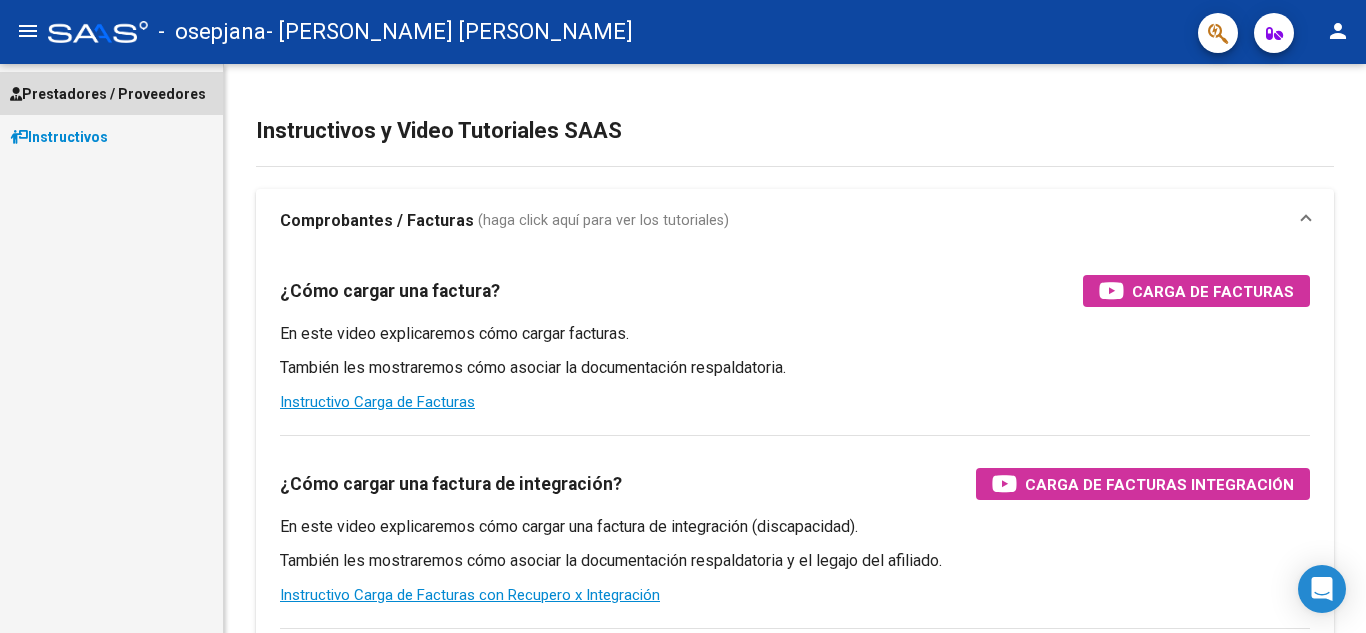 click on "Prestadores / Proveedores" at bounding box center (108, 94) 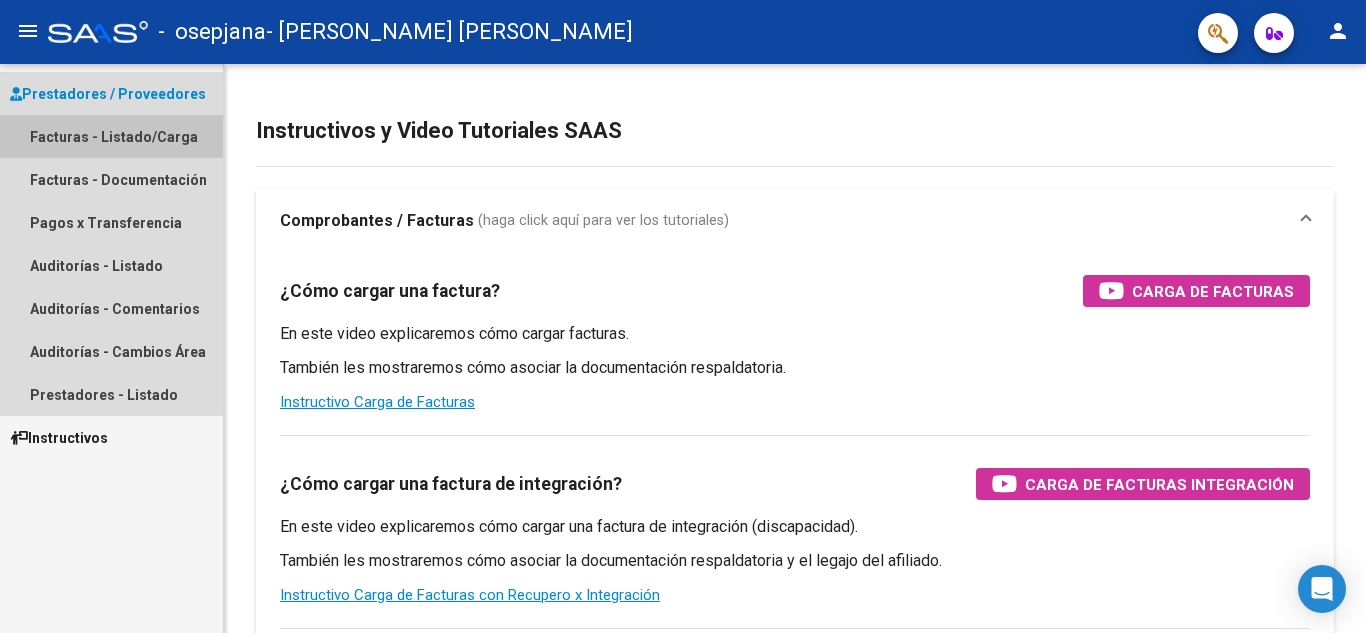 click on "Facturas - Listado/Carga" at bounding box center (111, 136) 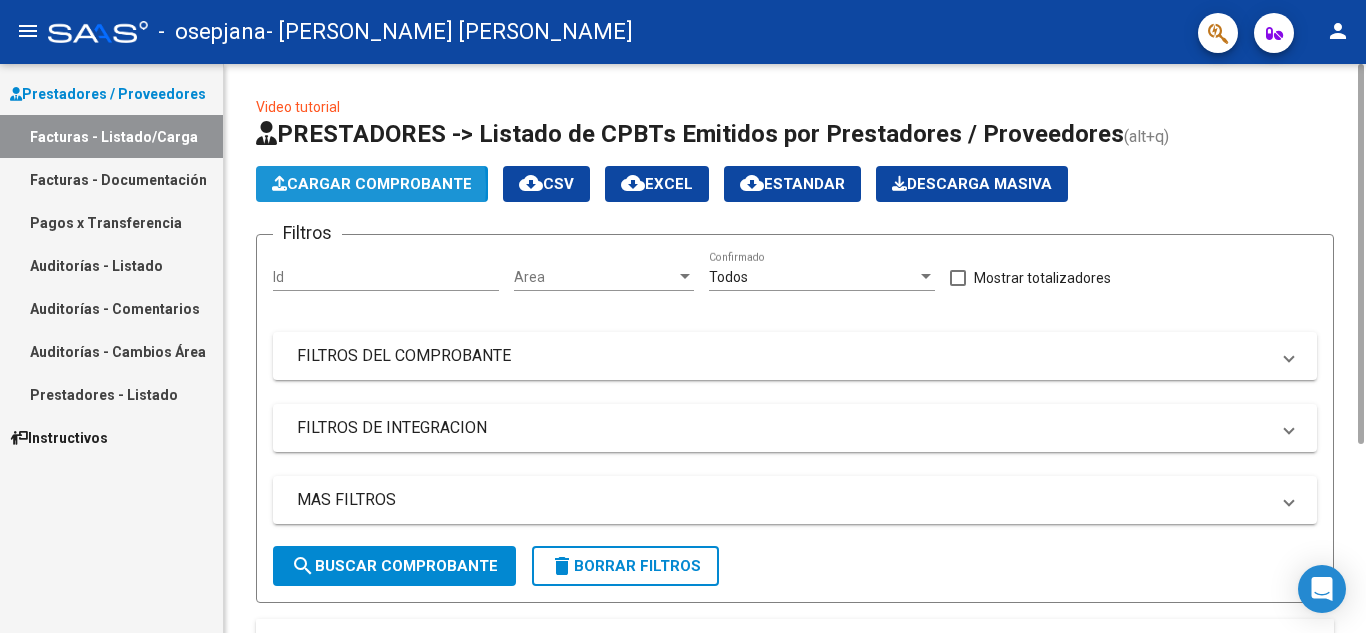 click on "Cargar Comprobante" 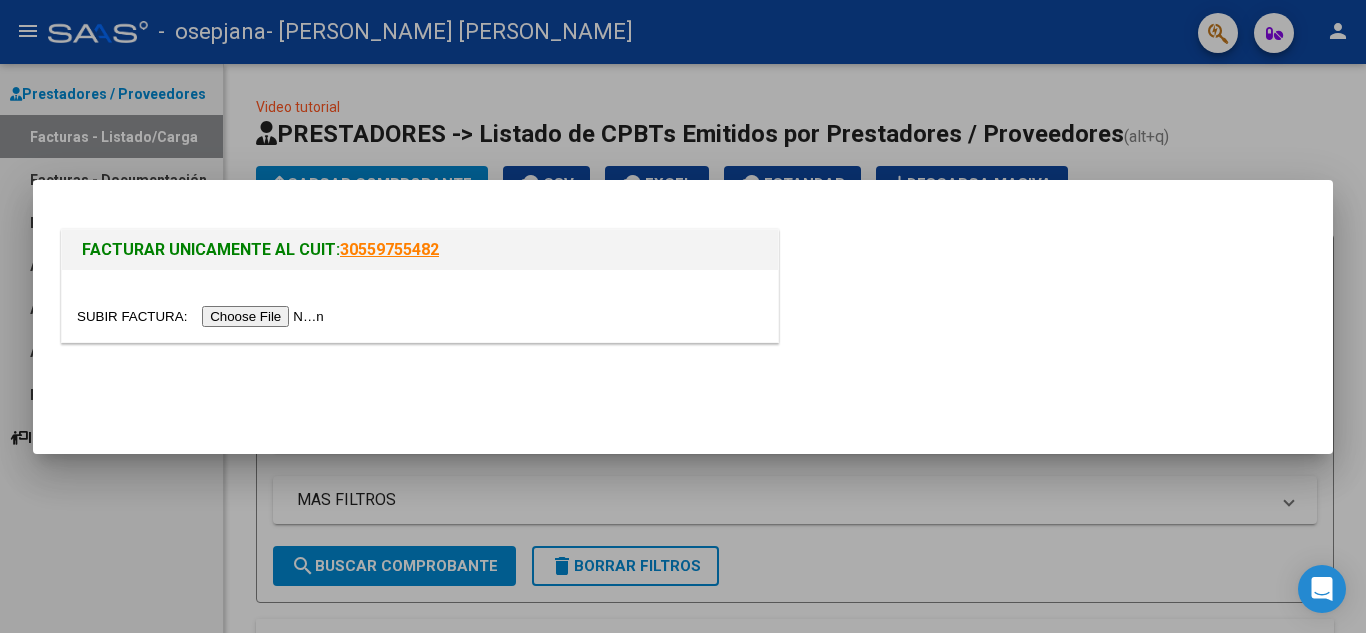 click at bounding box center [203, 316] 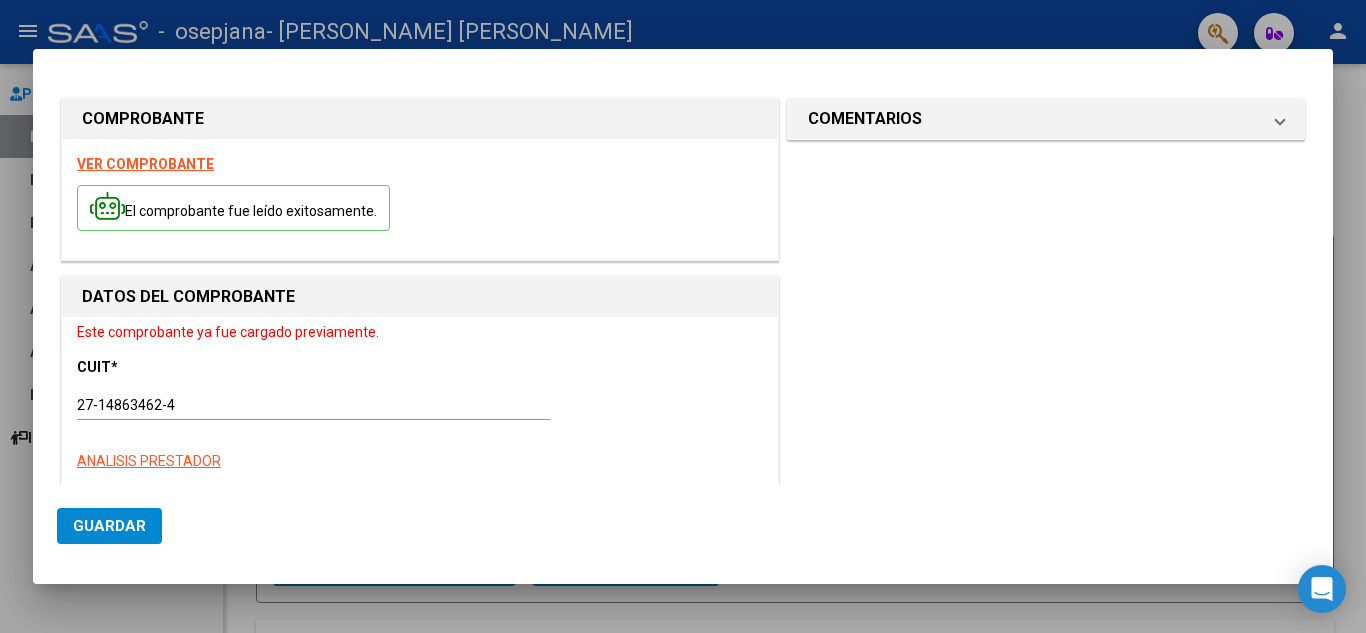 click at bounding box center (683, 316) 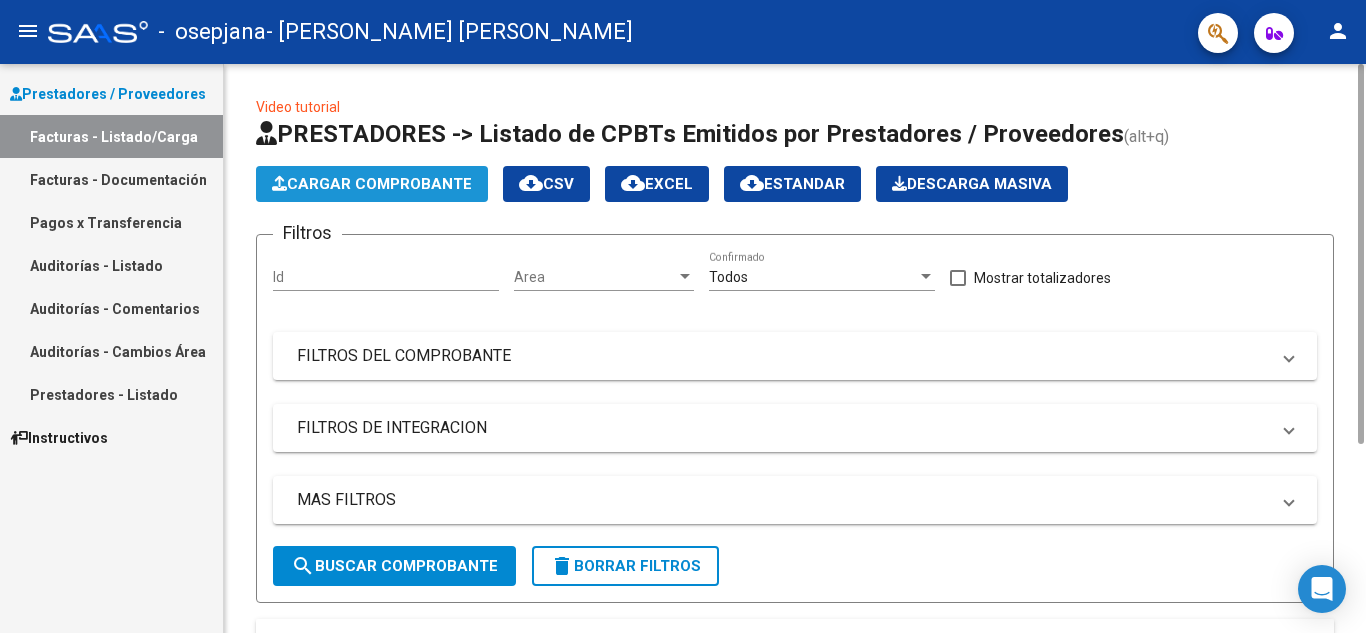 click on "Cargar Comprobante" 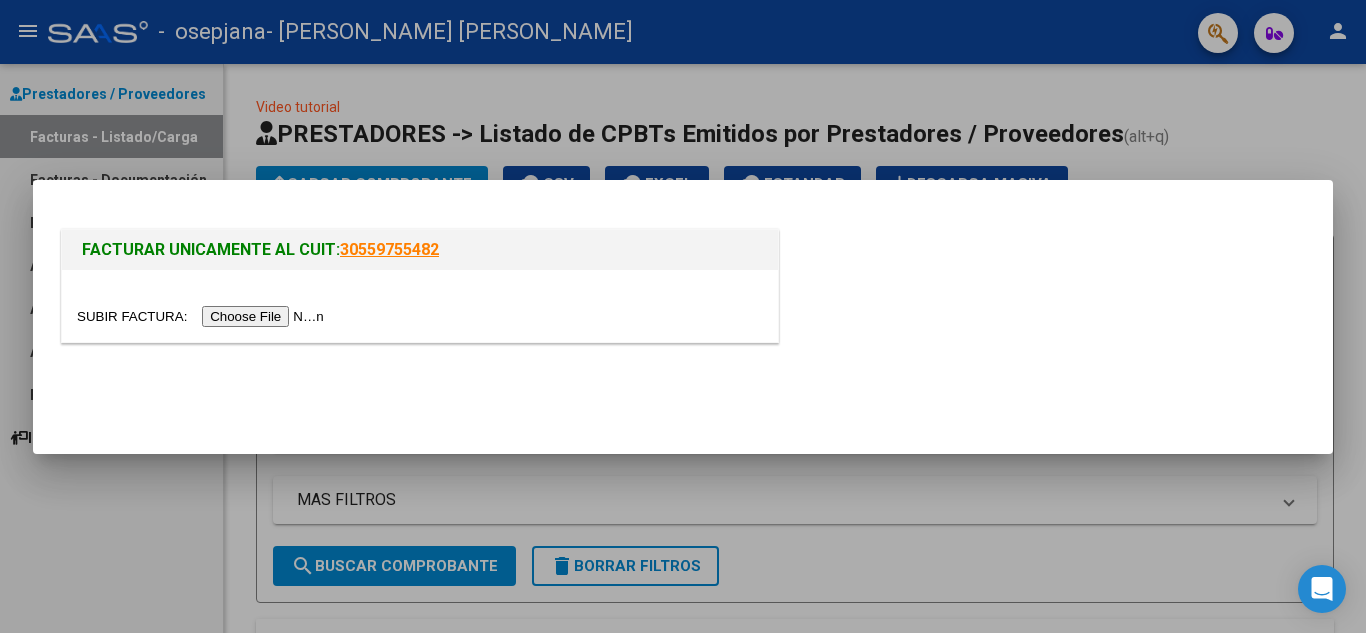 click at bounding box center (203, 316) 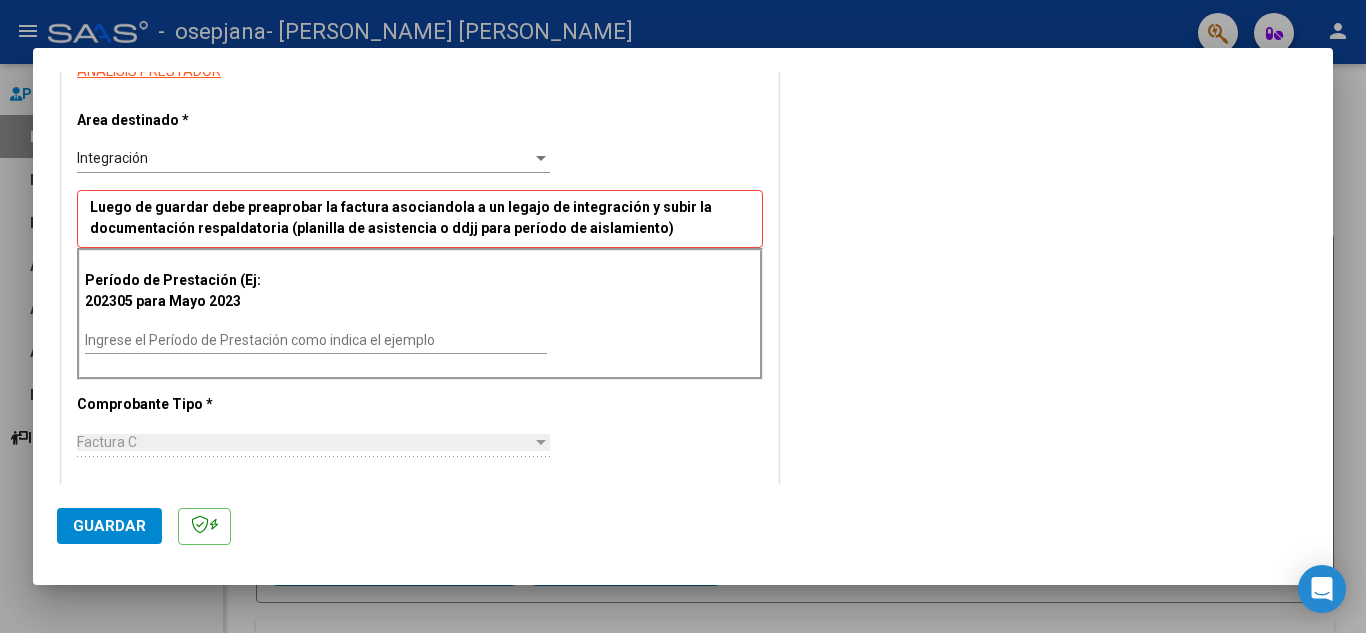 scroll, scrollTop: 396, scrollLeft: 0, axis: vertical 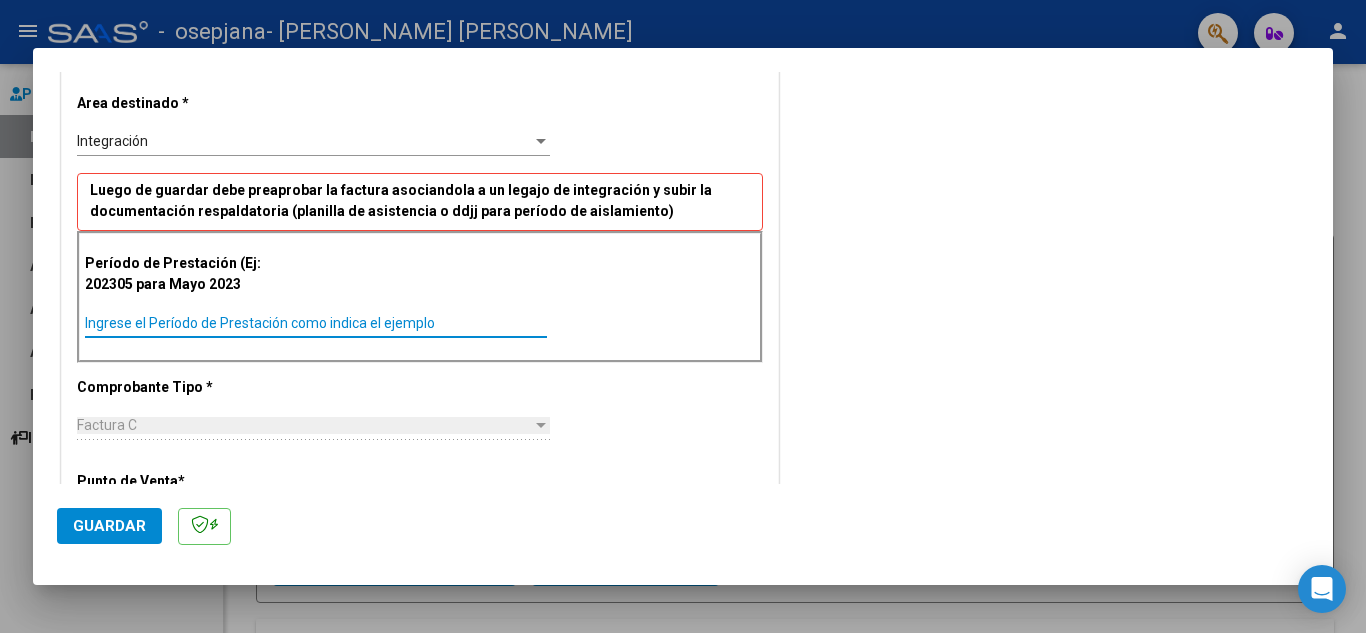 click on "Ingrese el Período de Prestación como indica el ejemplo" at bounding box center [316, 323] 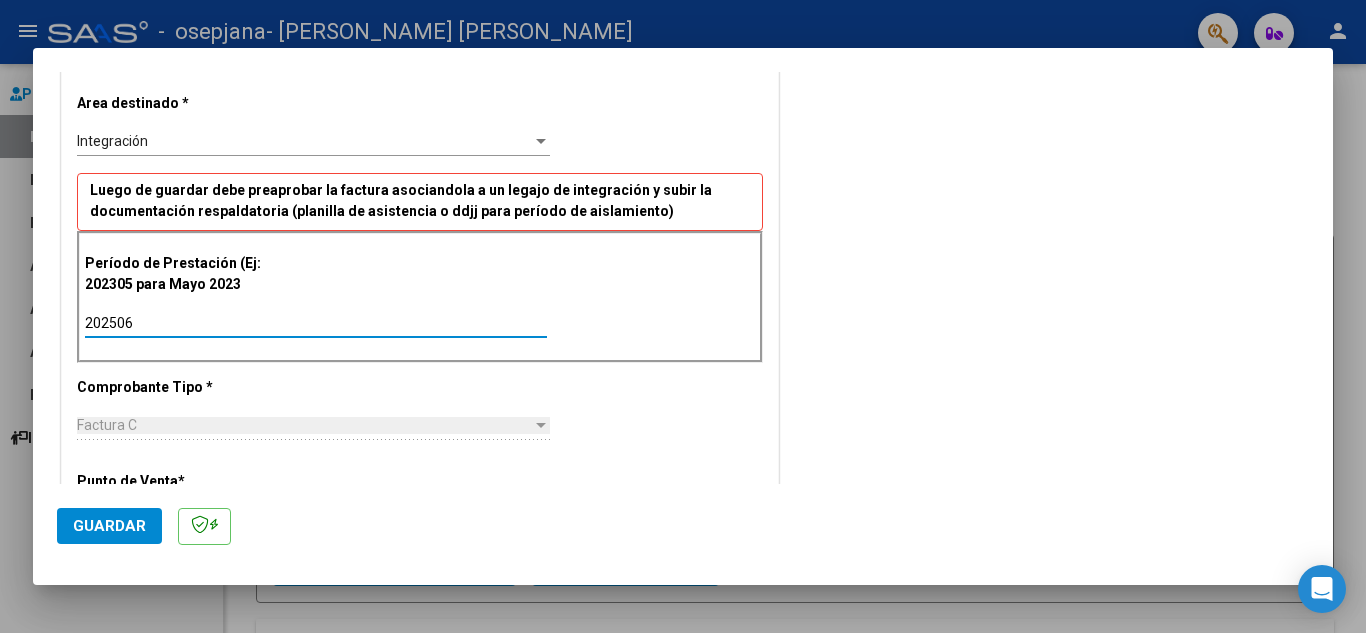 type on "202506" 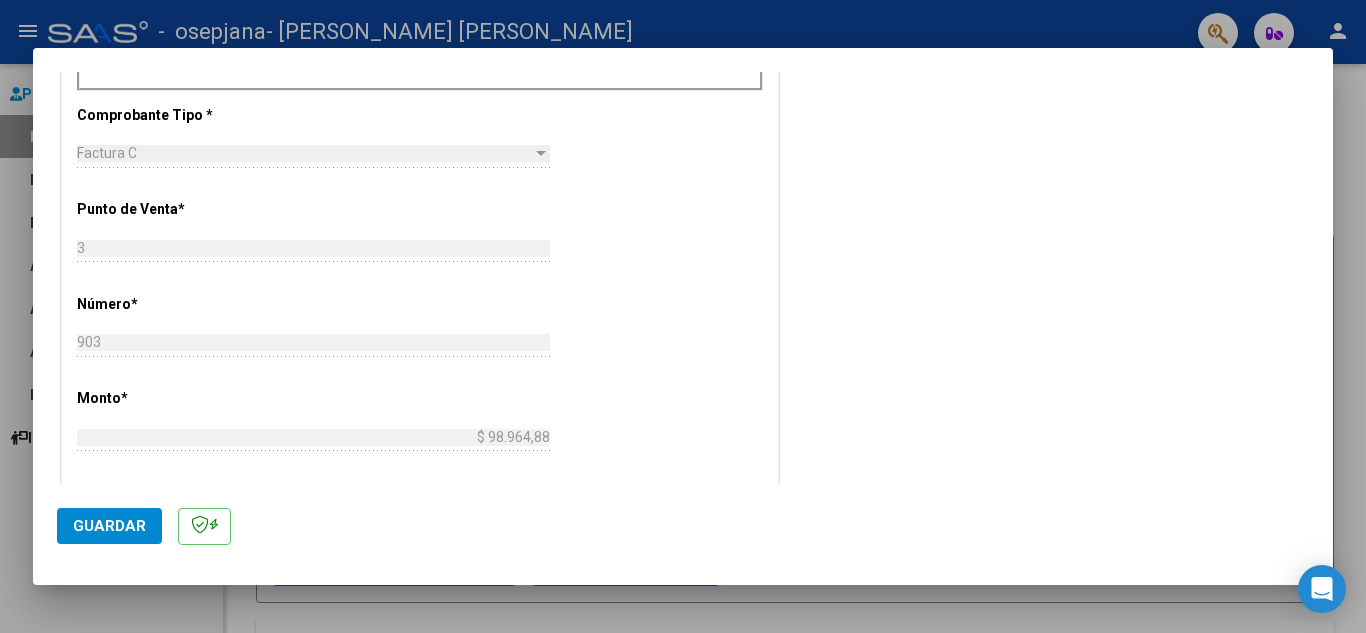 scroll, scrollTop: 685, scrollLeft: 0, axis: vertical 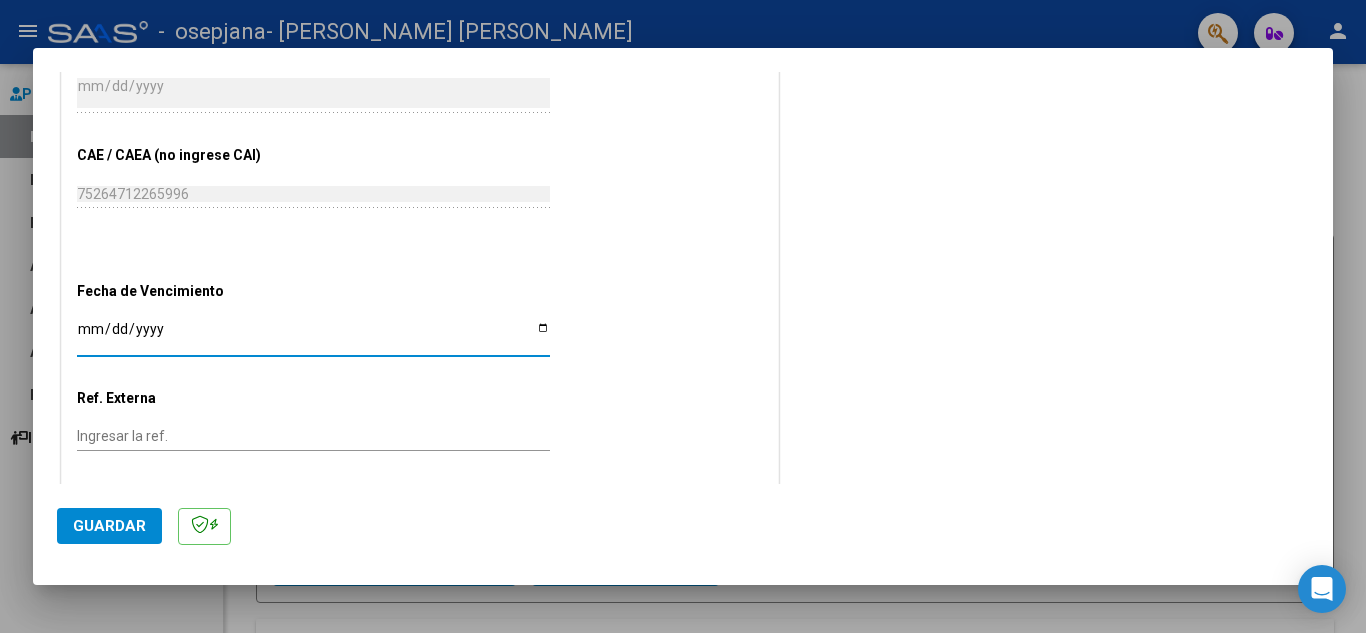 click on "Ingresar la fecha" at bounding box center (313, 336) 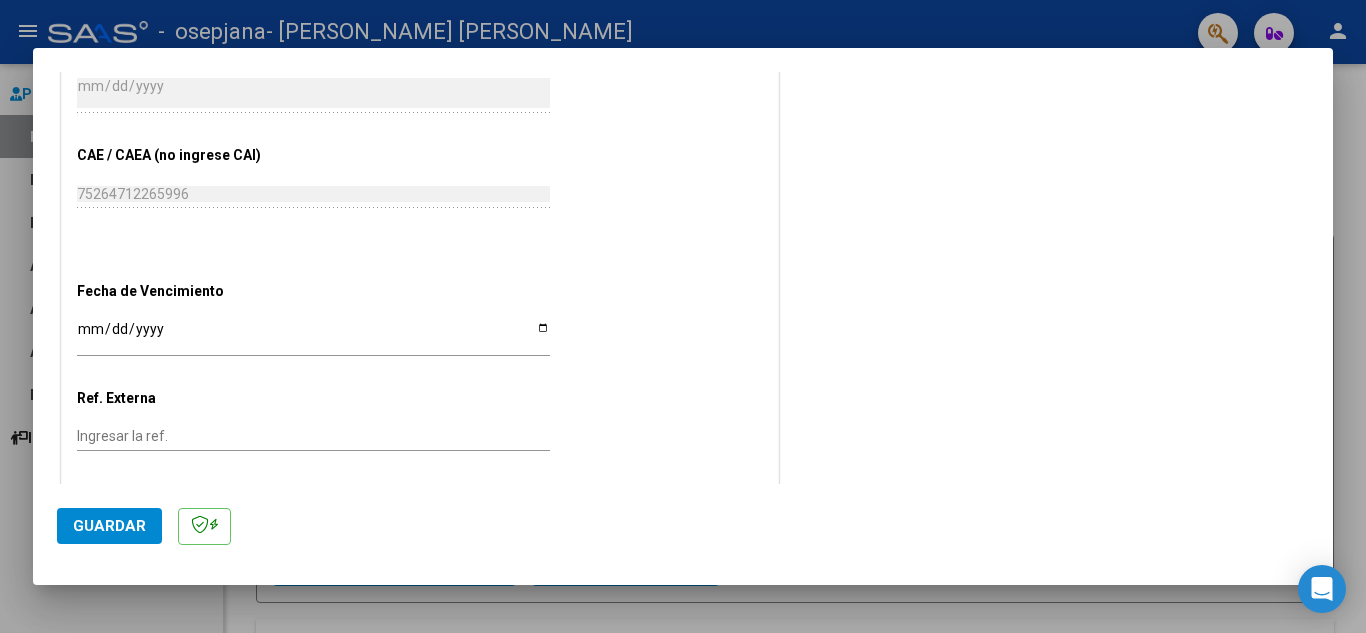 scroll, scrollTop: 1211, scrollLeft: 0, axis: vertical 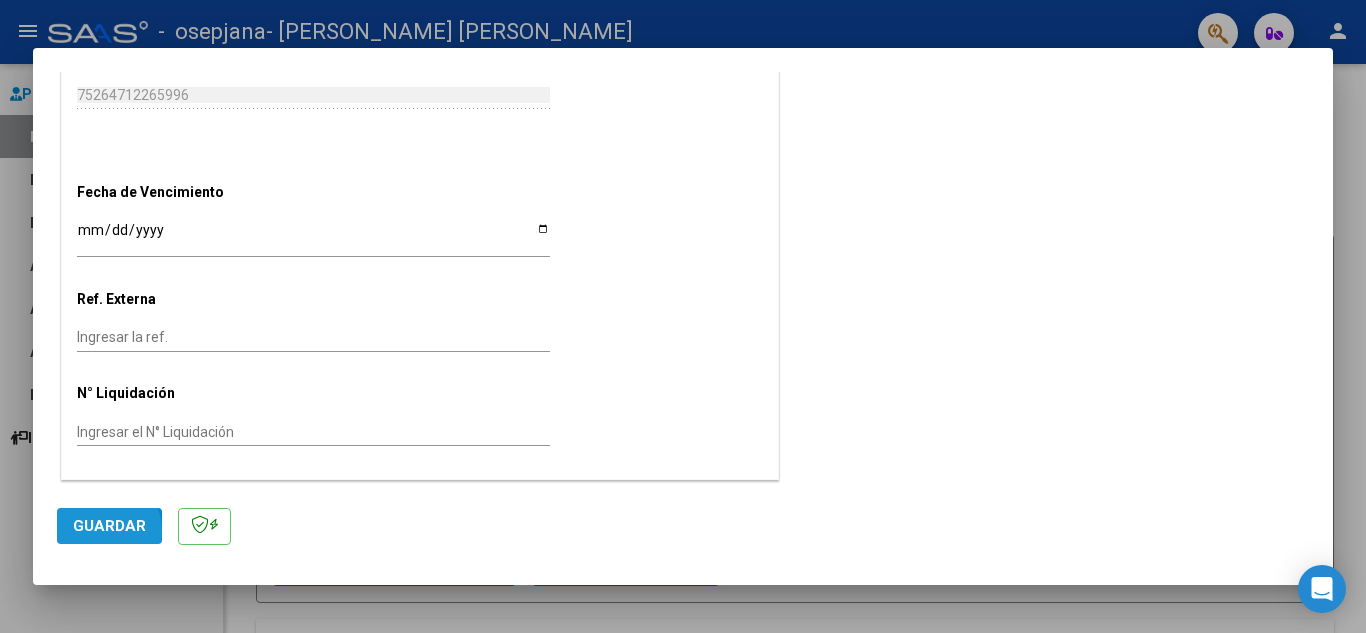 click on "Guardar" 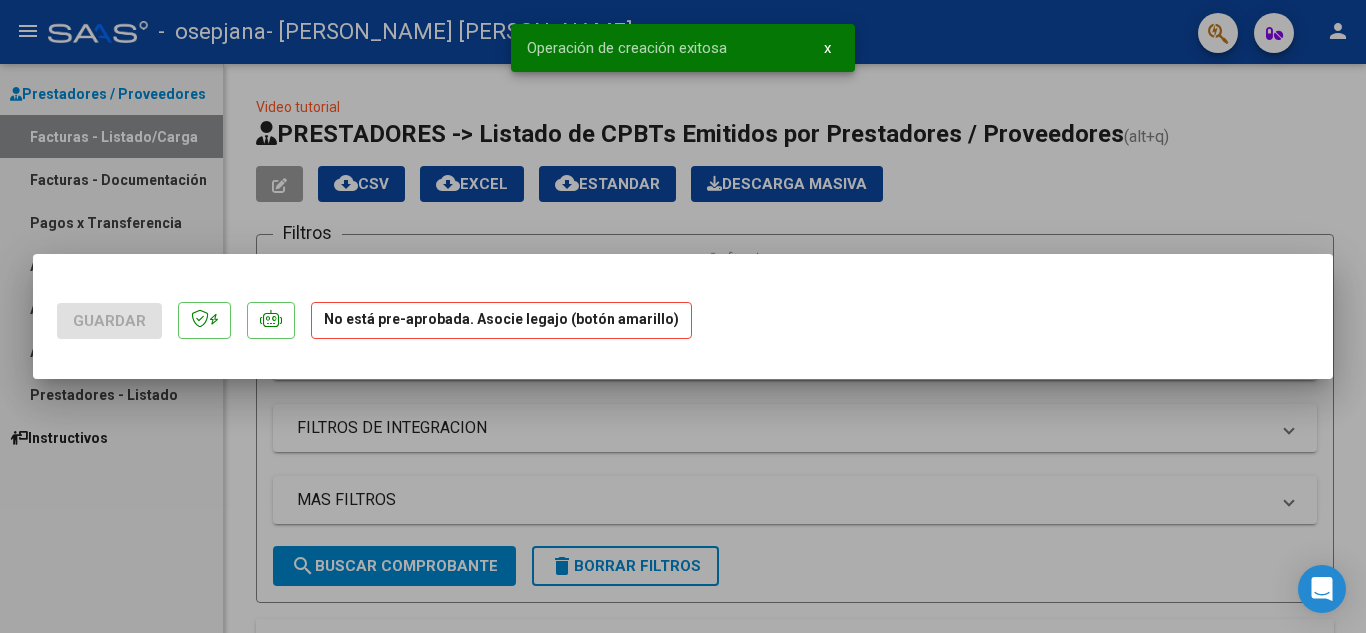 scroll, scrollTop: 0, scrollLeft: 0, axis: both 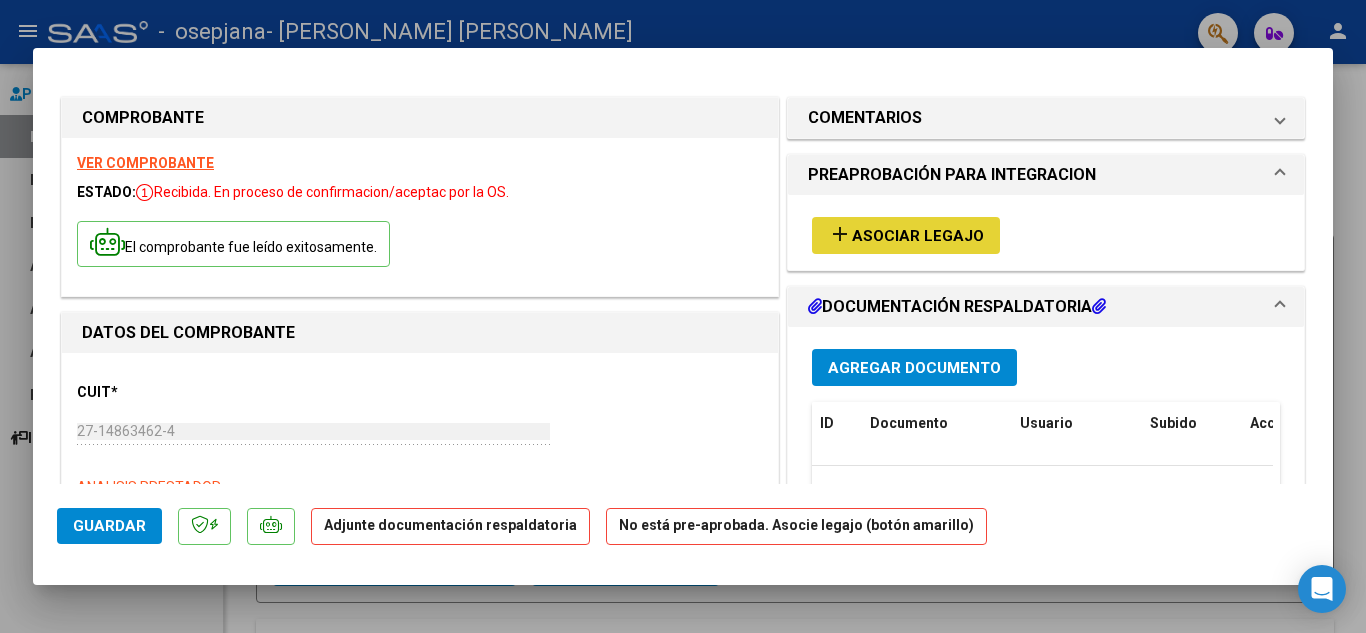 click on "Asociar Legajo" at bounding box center [918, 236] 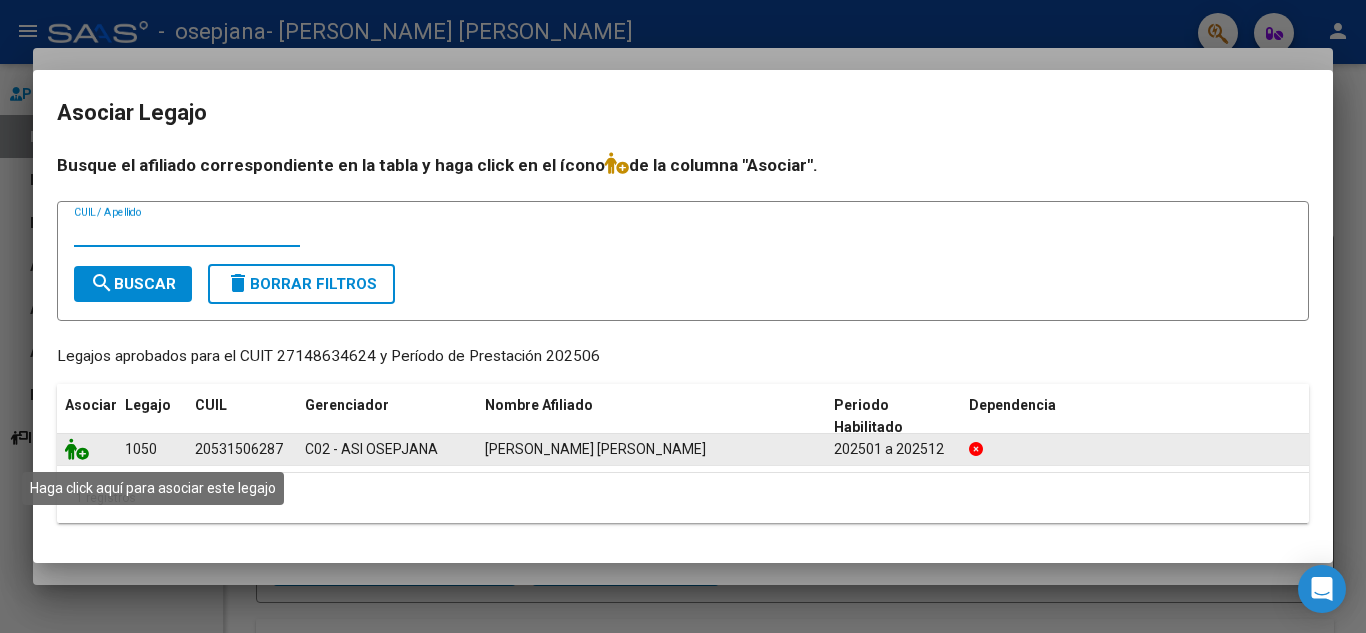 click 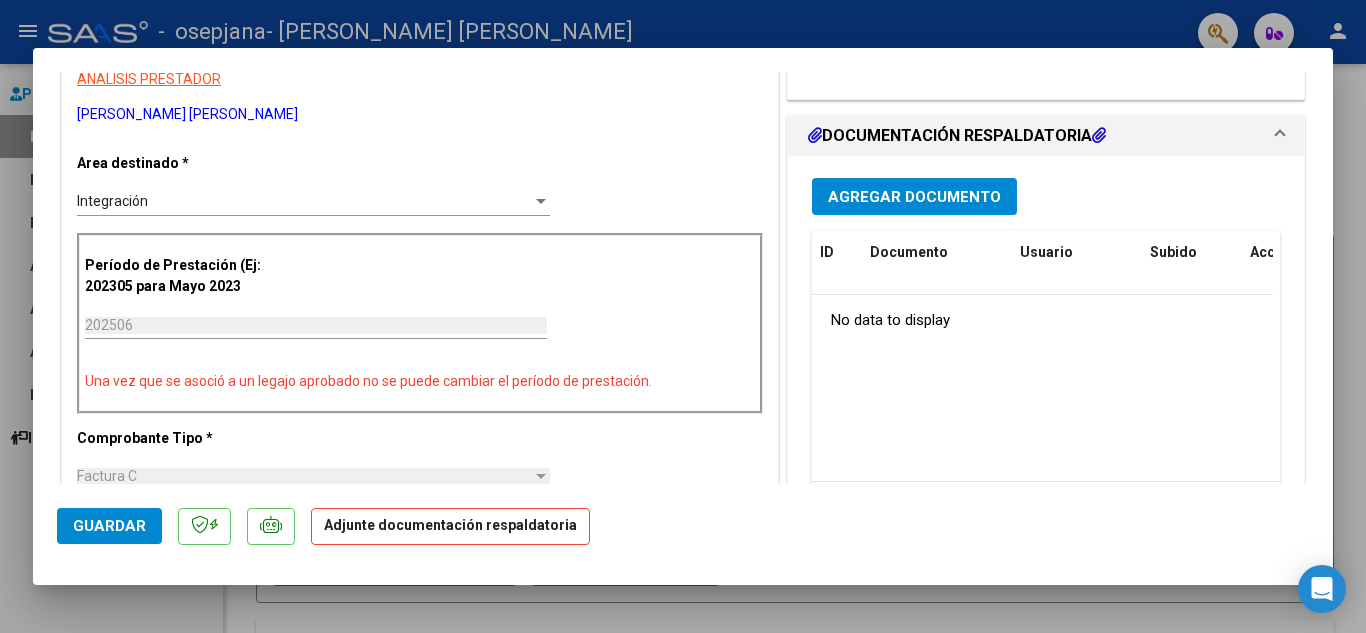 scroll, scrollTop: 413, scrollLeft: 0, axis: vertical 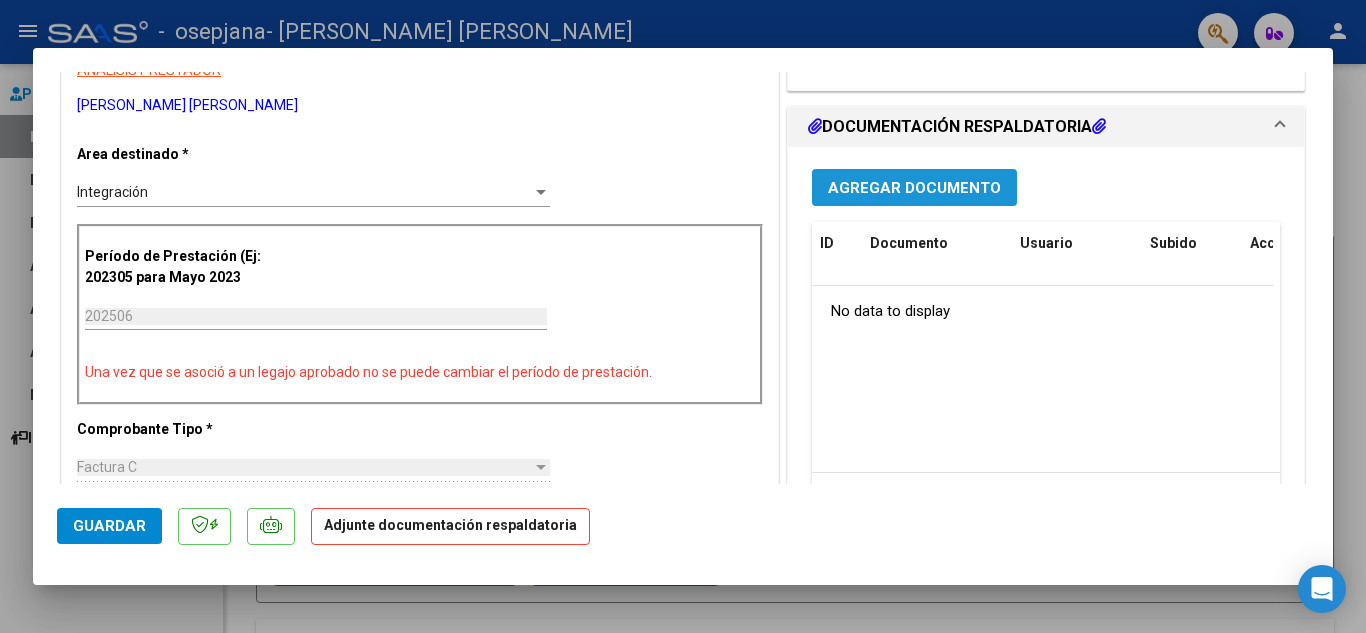 click on "Agregar Documento" at bounding box center [914, 188] 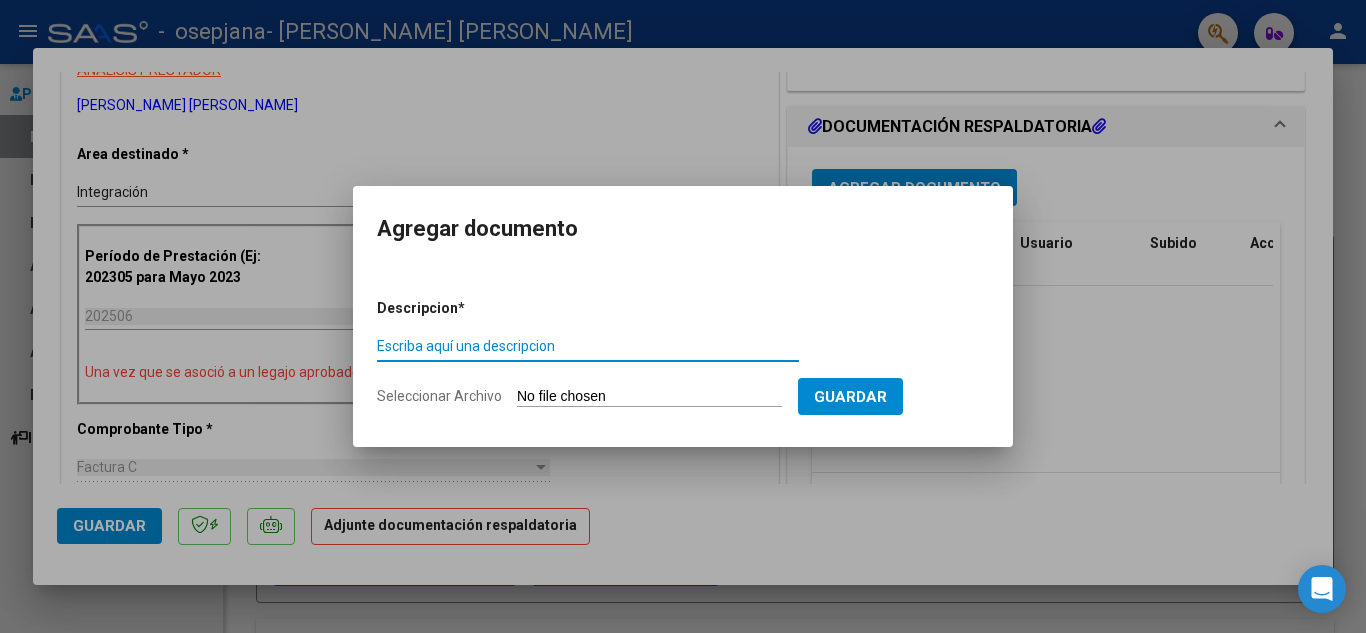 click on "Escriba aquí una descripcion" at bounding box center [588, 346] 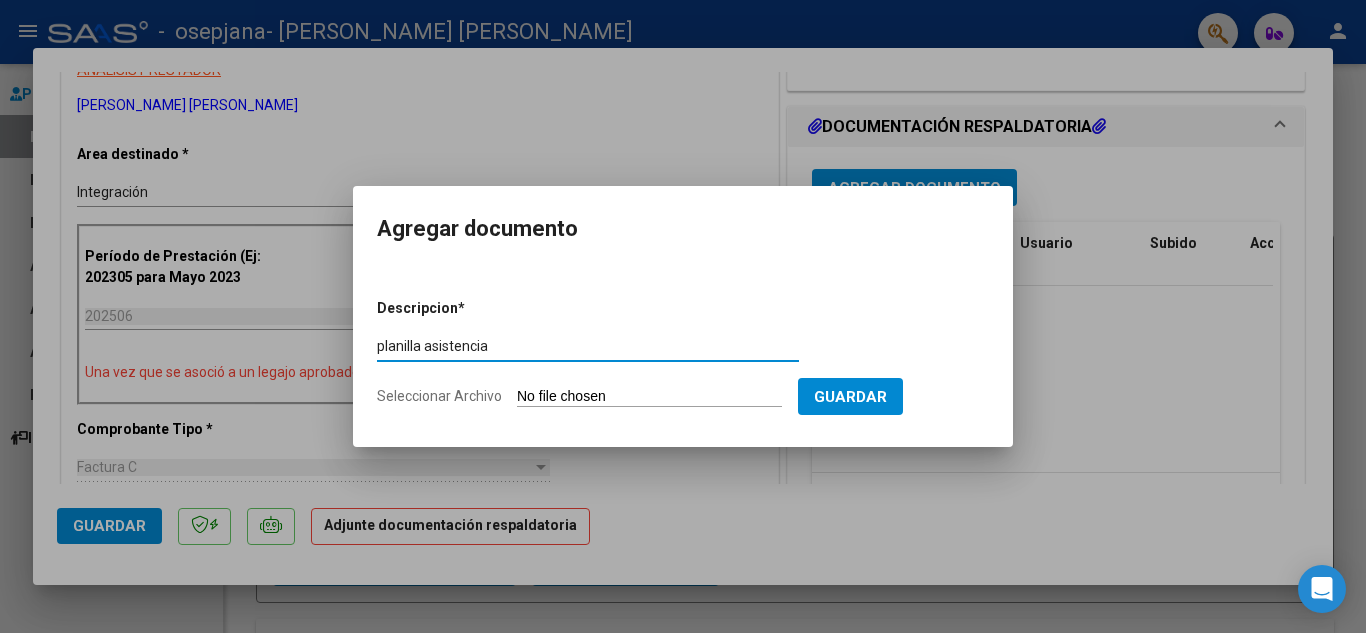 click on "planilla asistencia" at bounding box center [588, 346] 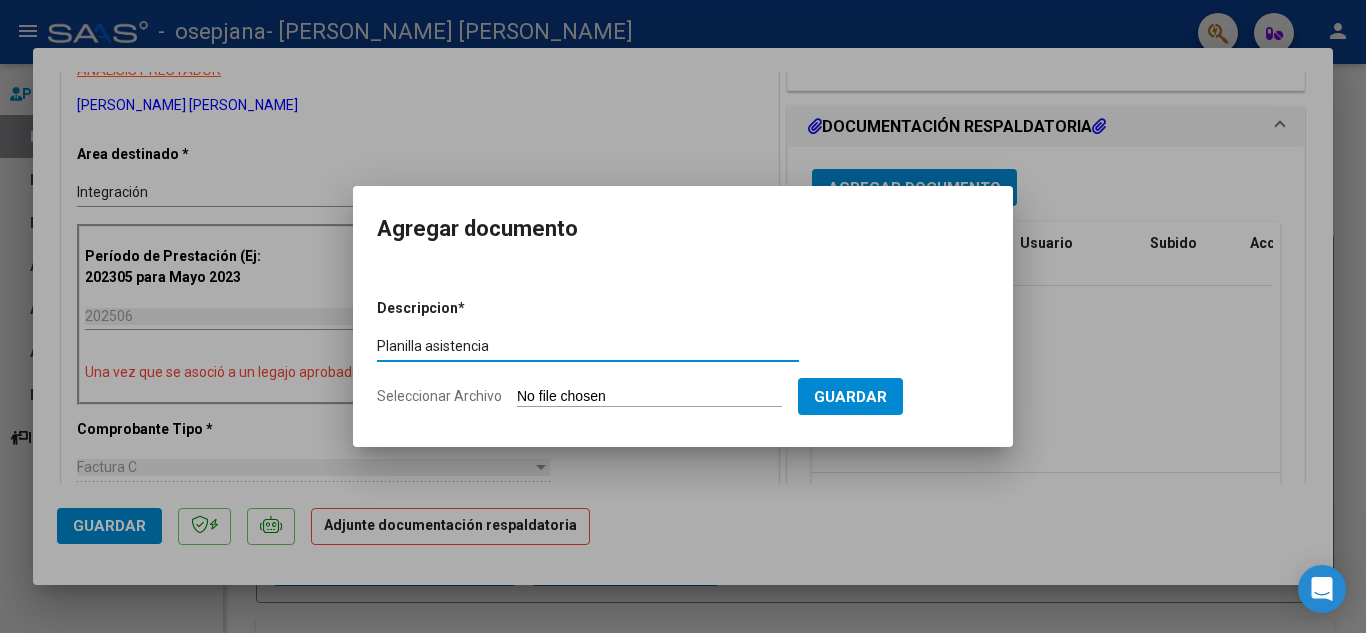 click on "Planilla asistencia" at bounding box center [588, 346] 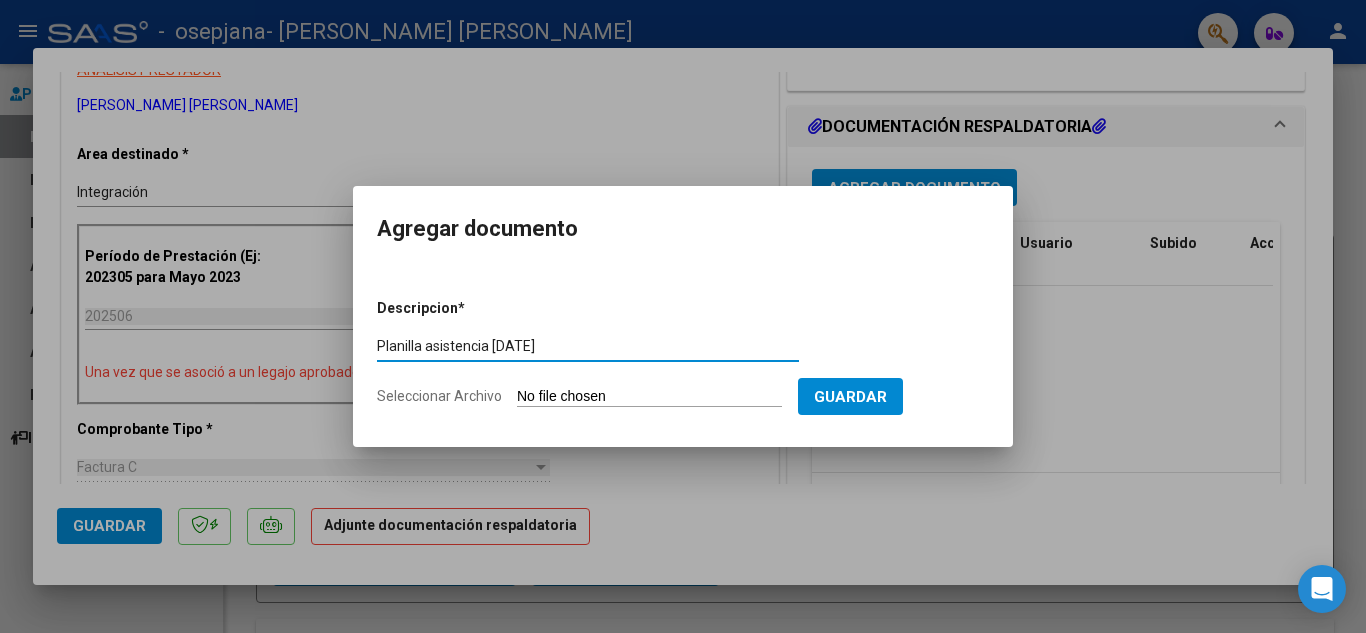 type on "Planilla asistencia [DATE]" 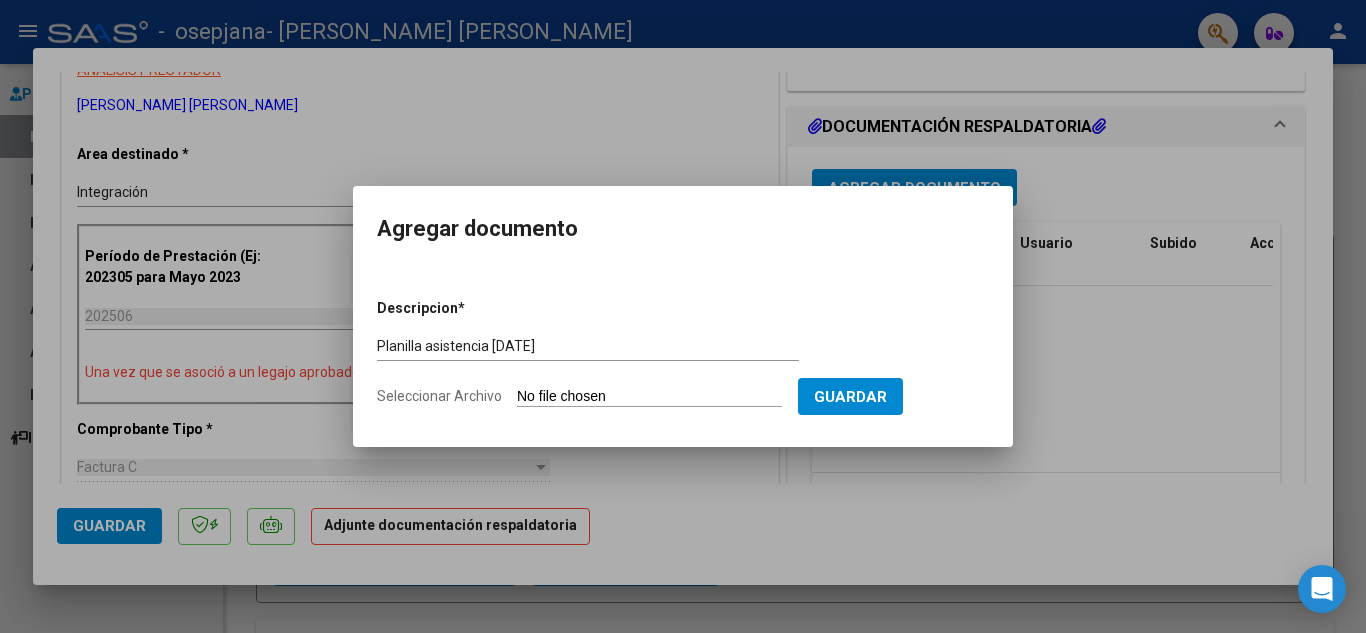 type on "C:\fakepath\ASIST [DATE] [PERSON_NAME].pdf" 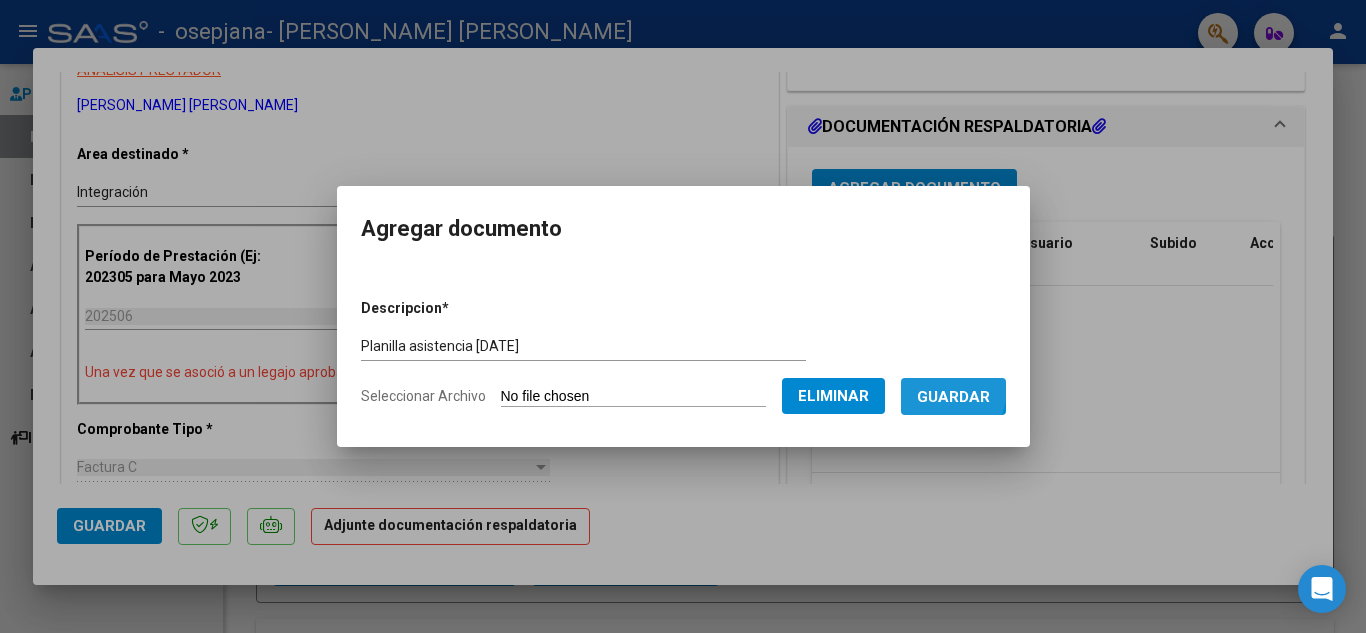 click on "Guardar" at bounding box center (953, 397) 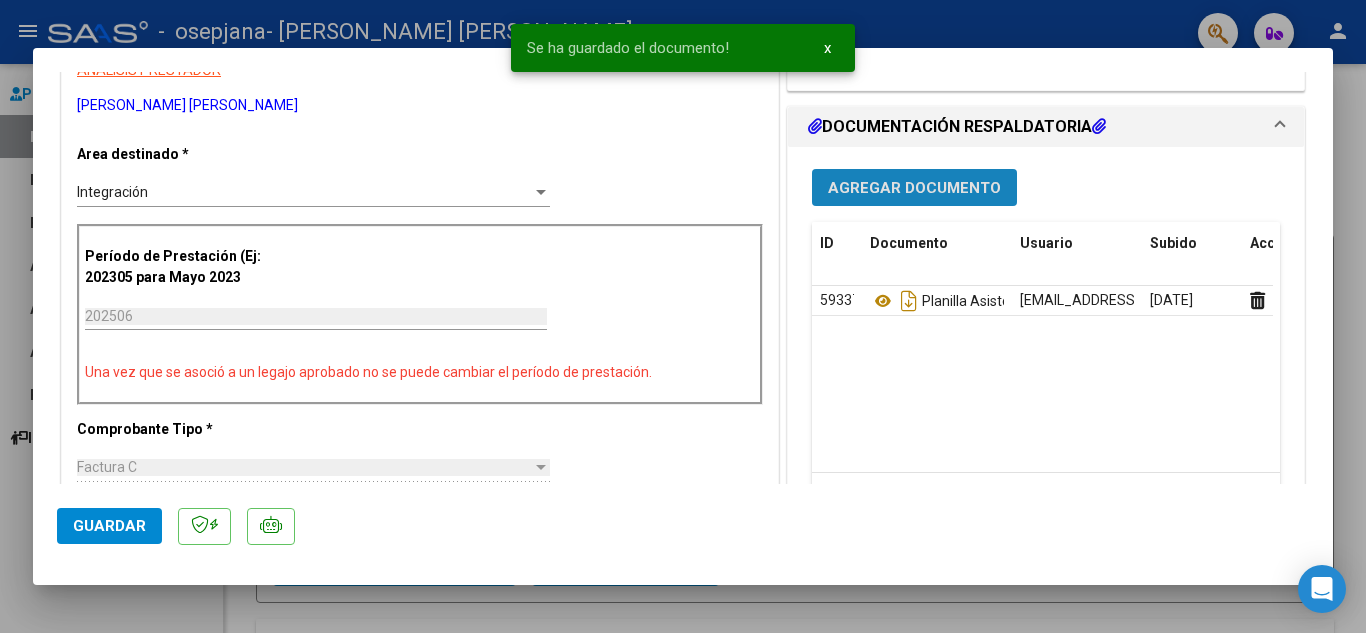 click on "Agregar Documento" at bounding box center [914, 187] 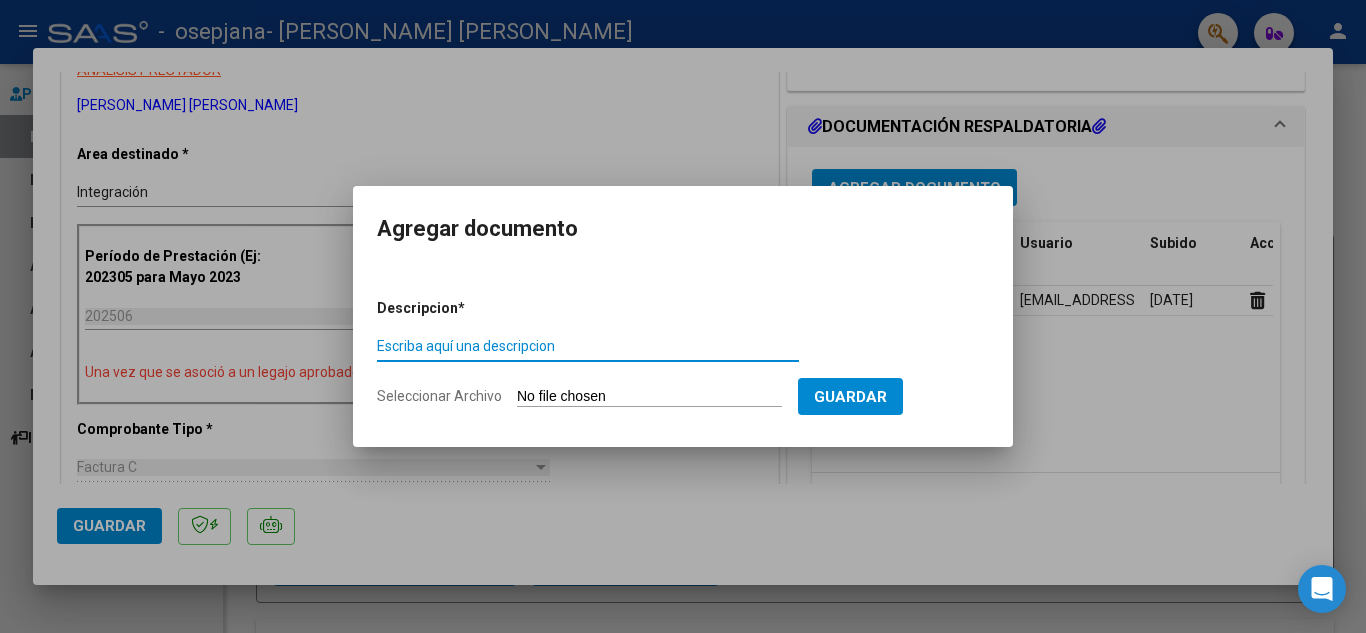 click on "Escriba aquí una descripcion" at bounding box center (588, 346) 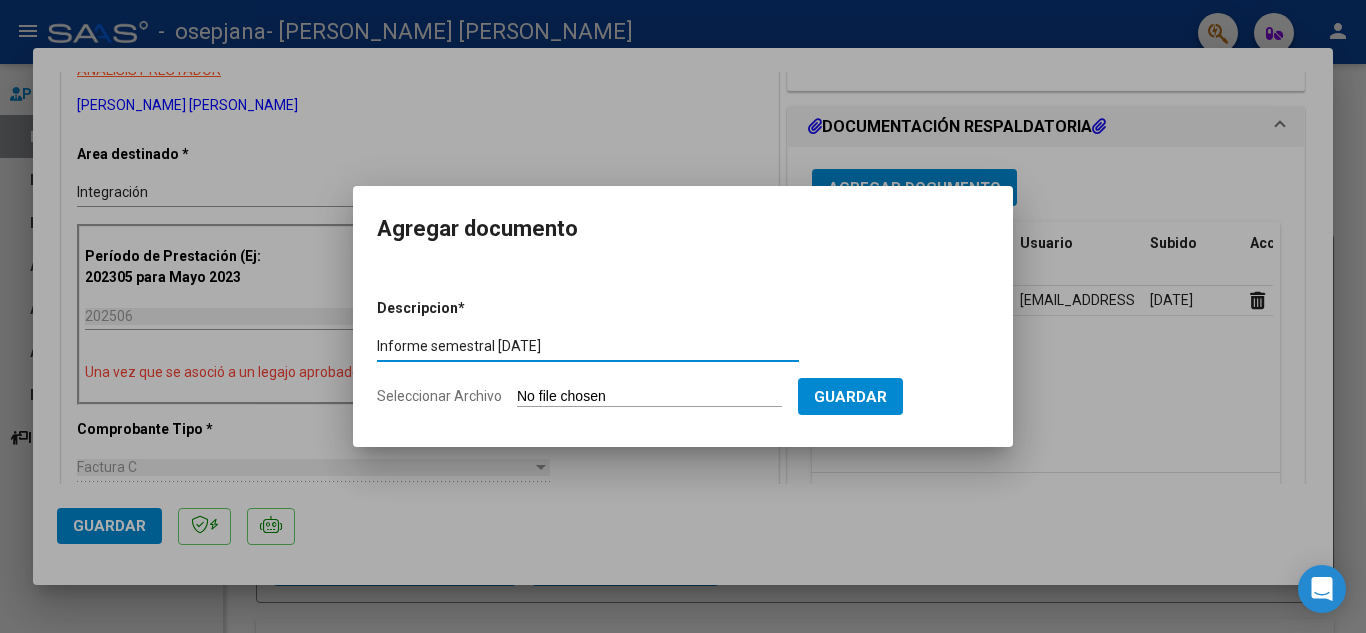 type on "Informe semestral [DATE]" 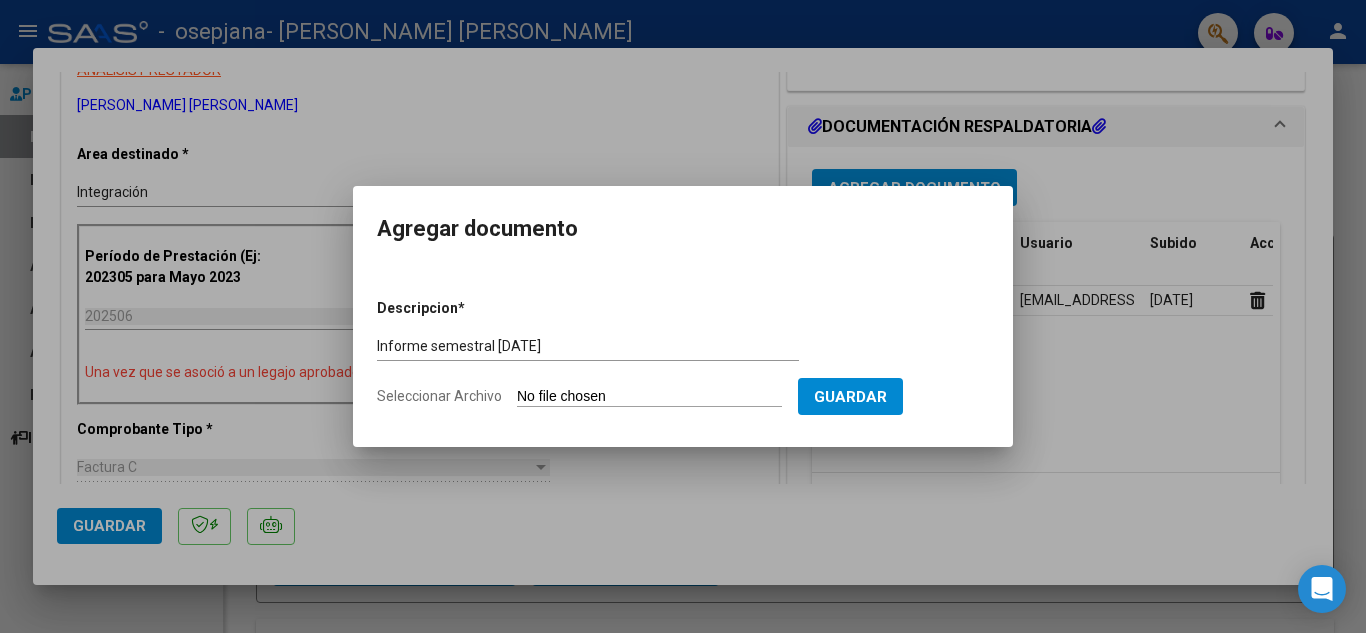 click on "Seleccionar Archivo" at bounding box center (649, 397) 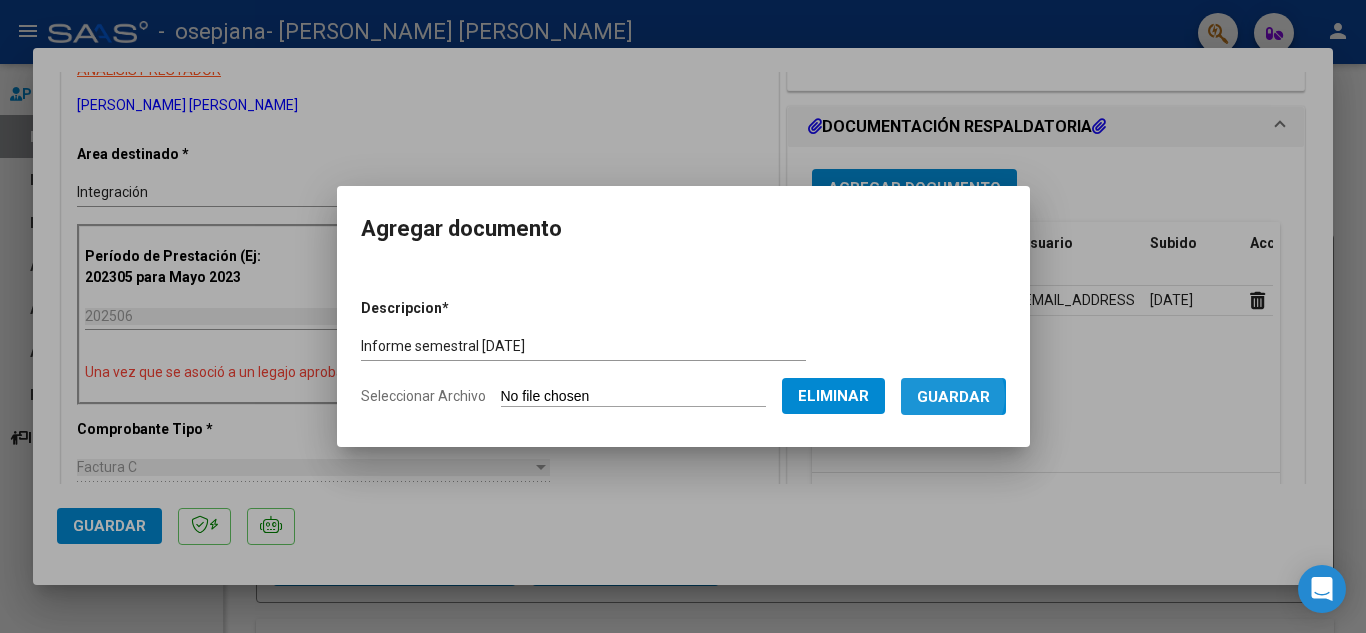 click on "Guardar" at bounding box center [953, 397] 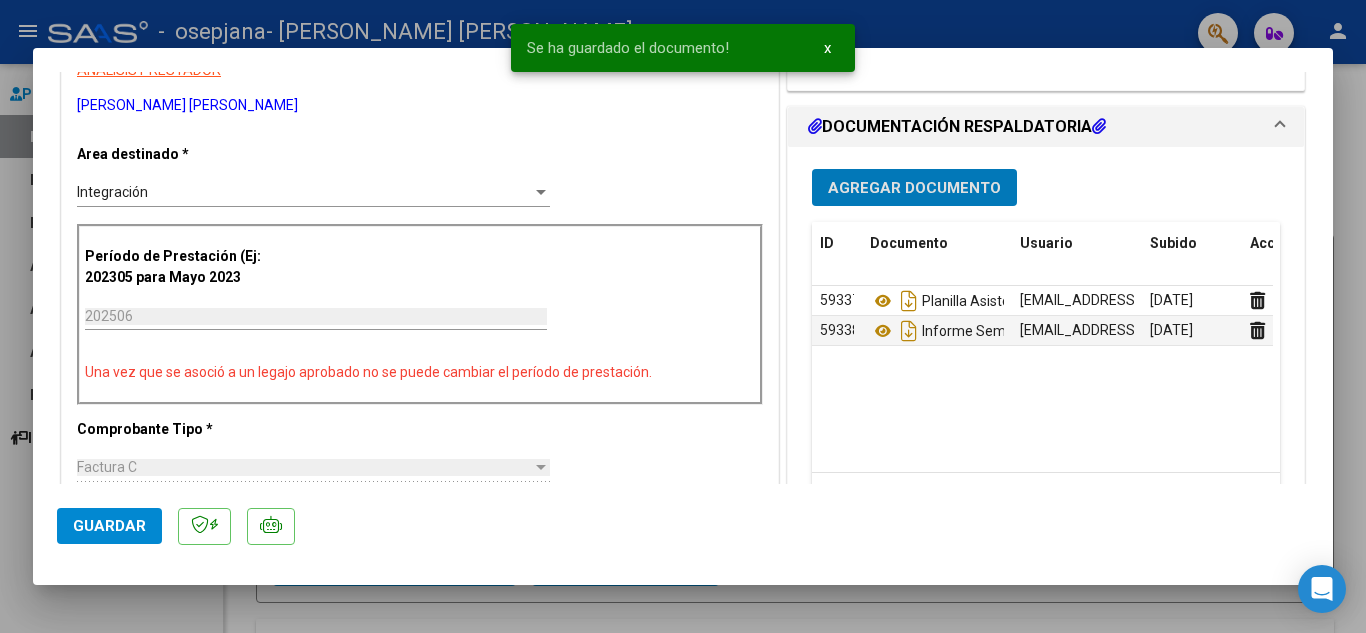 click on "Agregar Documento" at bounding box center [914, 188] 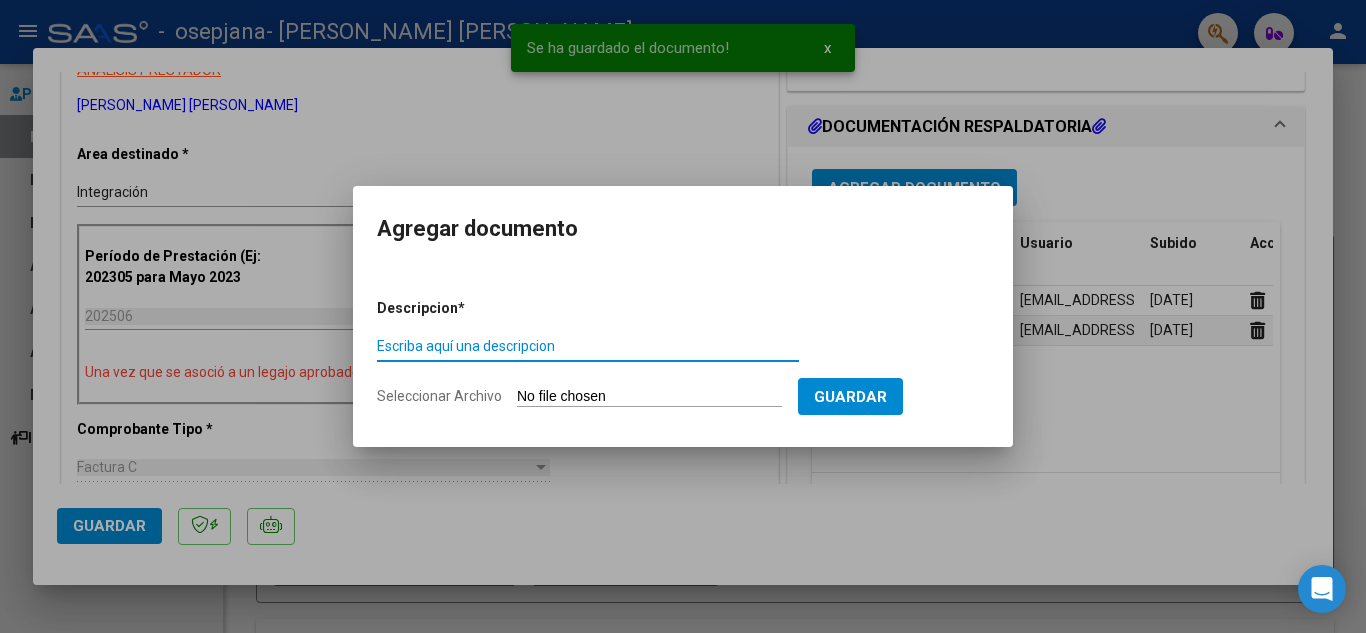 click on "Escriba aquí una descripcion" at bounding box center [588, 346] 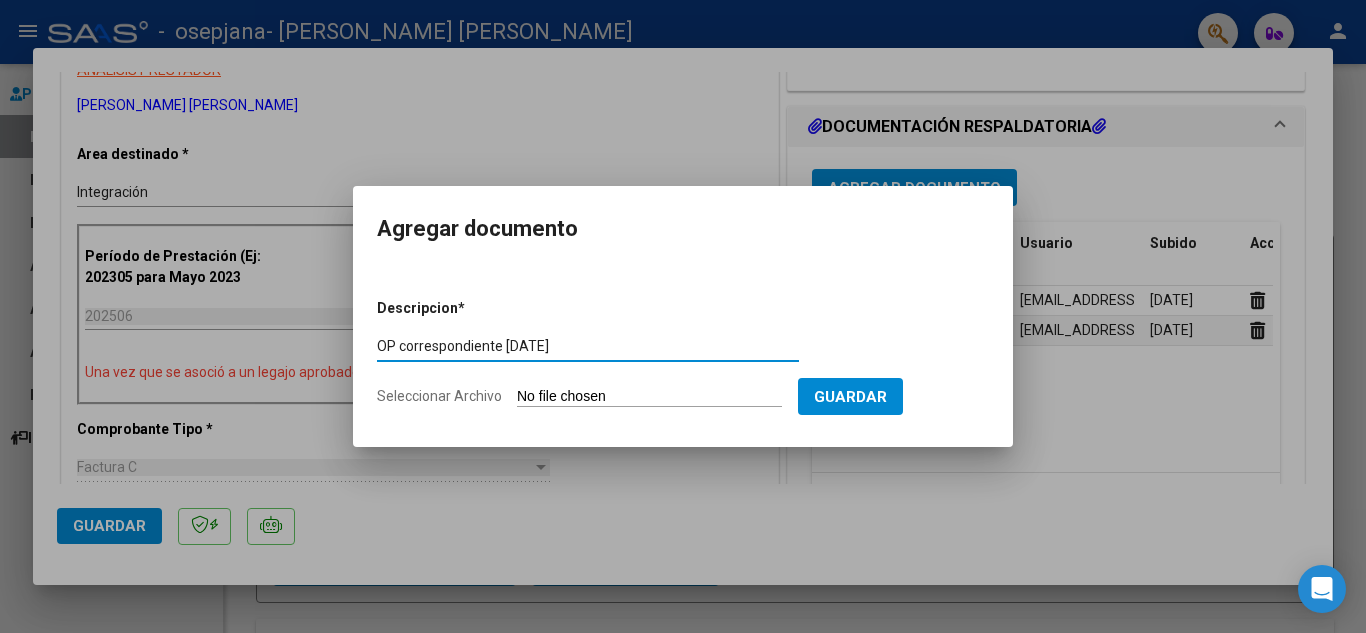 type on "OP correspondiente [DATE]" 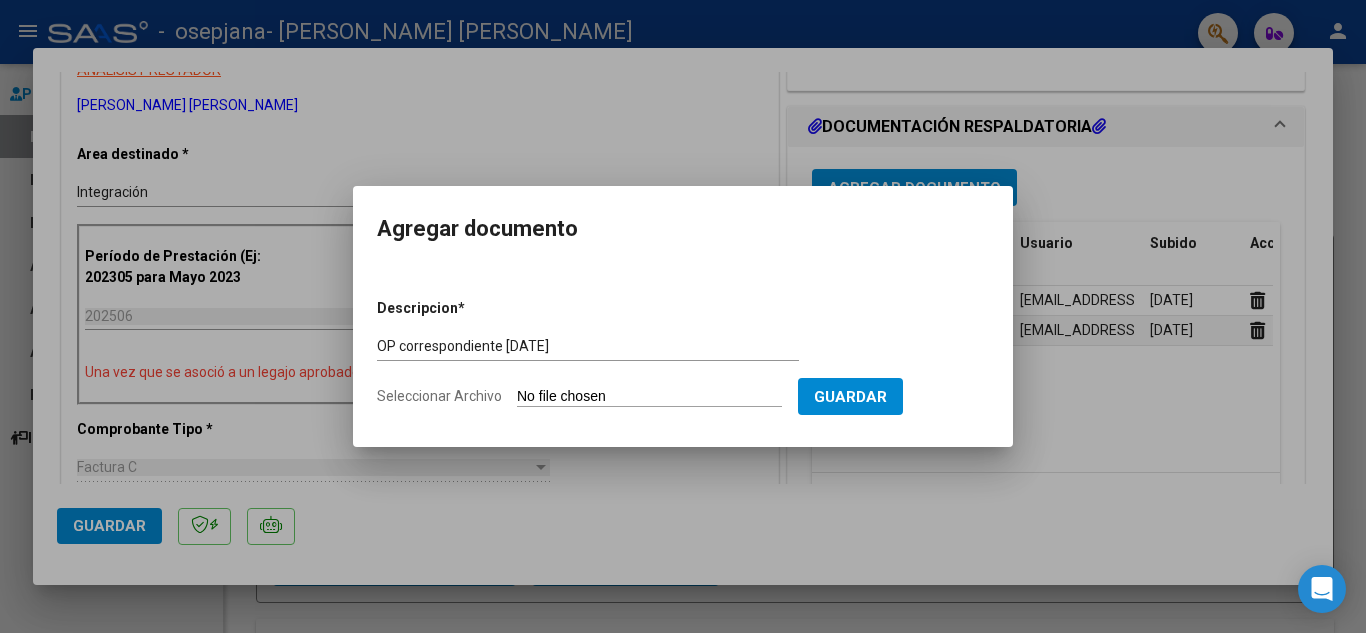 click on "Descripcion  *   OP correspondiente [DATE] Escriba aquí una descripcion  Seleccionar Archivo Guardar" at bounding box center (683, 353) 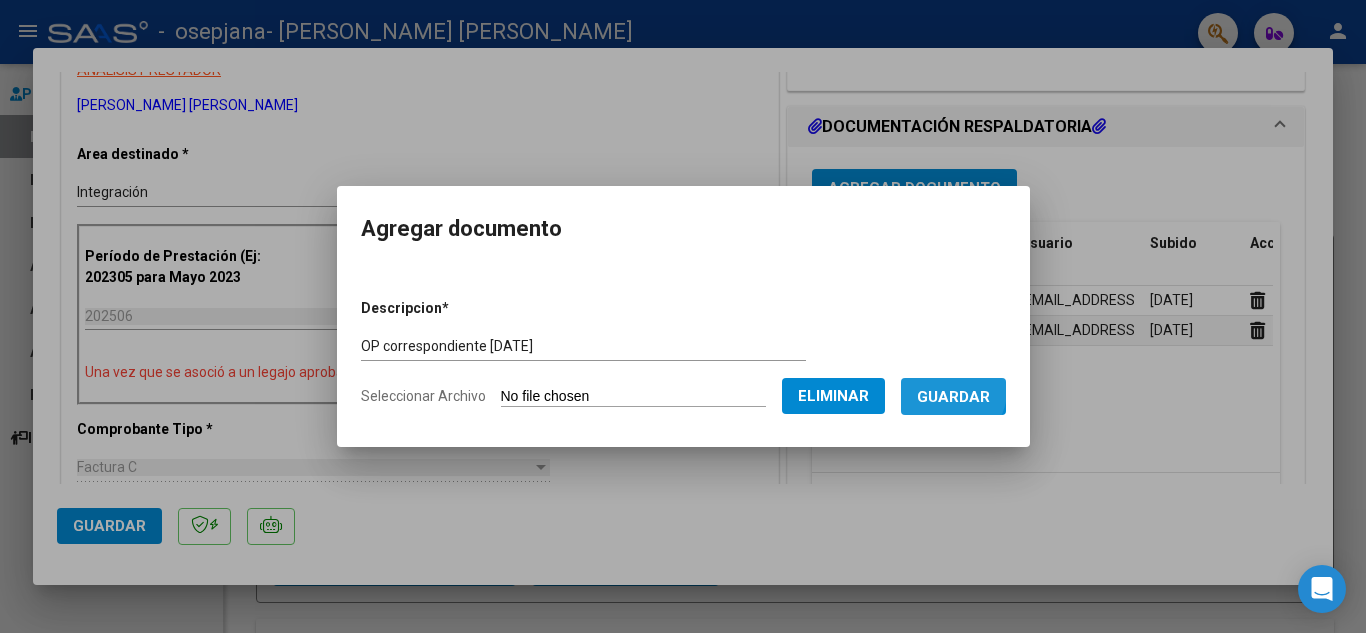 click on "Guardar" at bounding box center (953, 397) 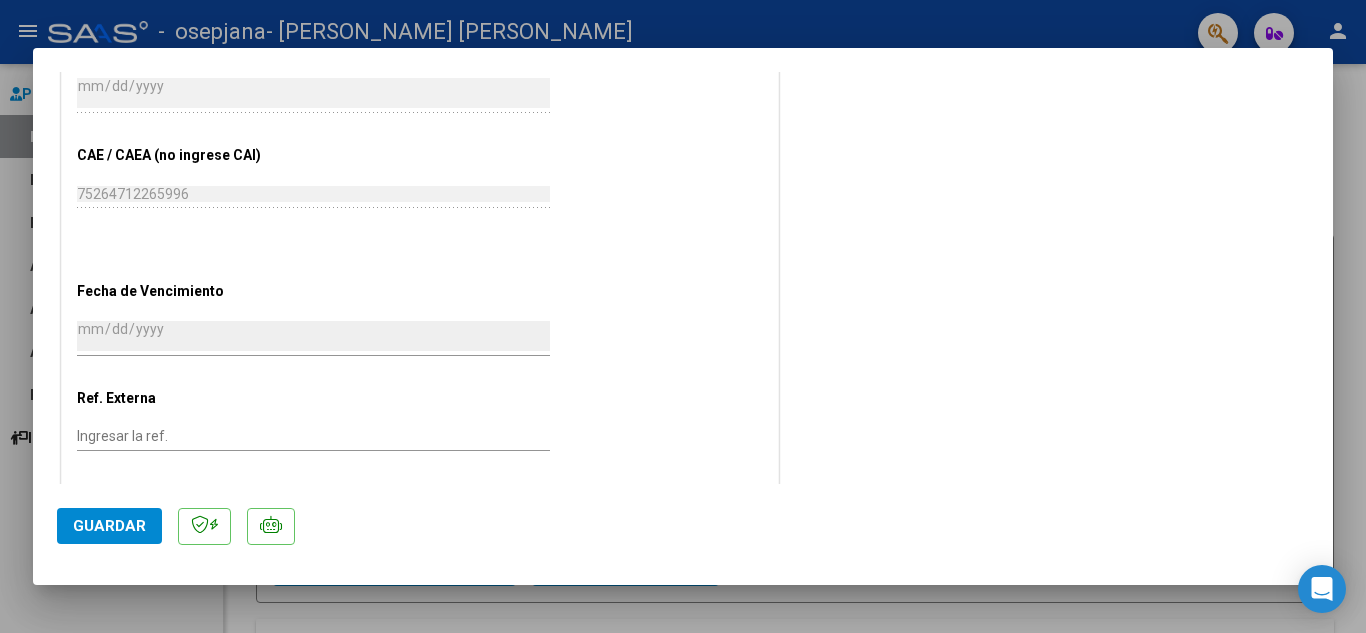 scroll, scrollTop: 1274, scrollLeft: 0, axis: vertical 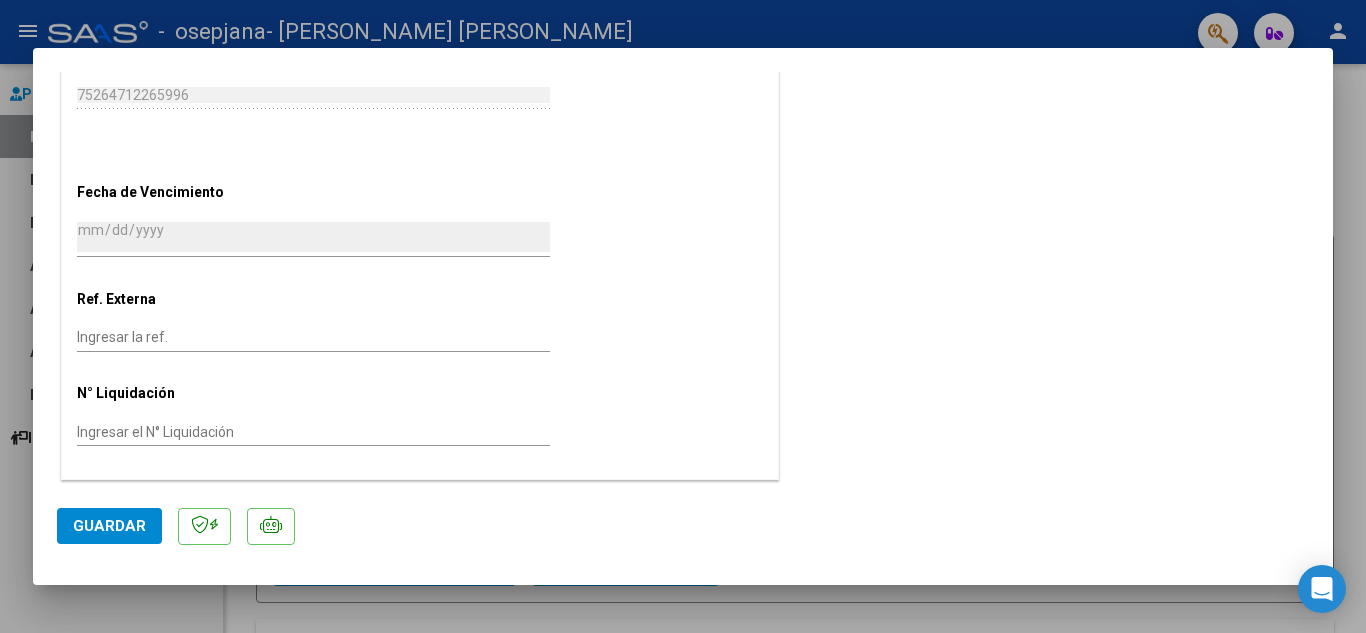 click at bounding box center (683, 316) 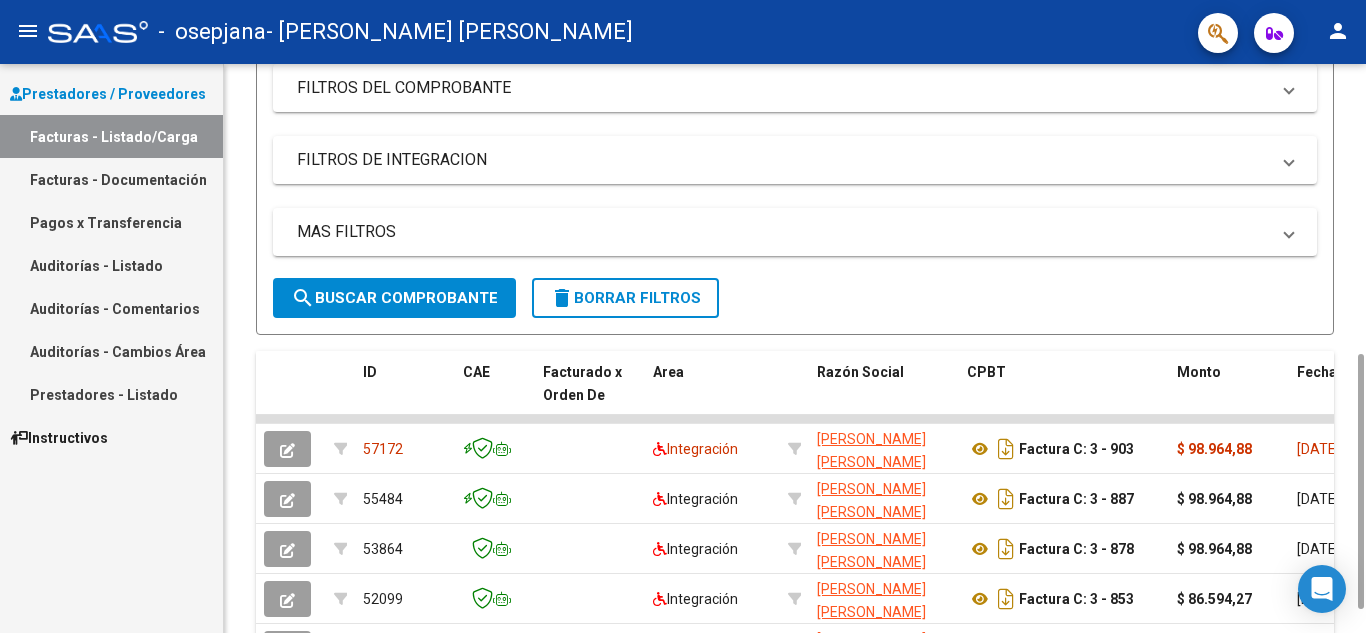 scroll, scrollTop: 385, scrollLeft: 0, axis: vertical 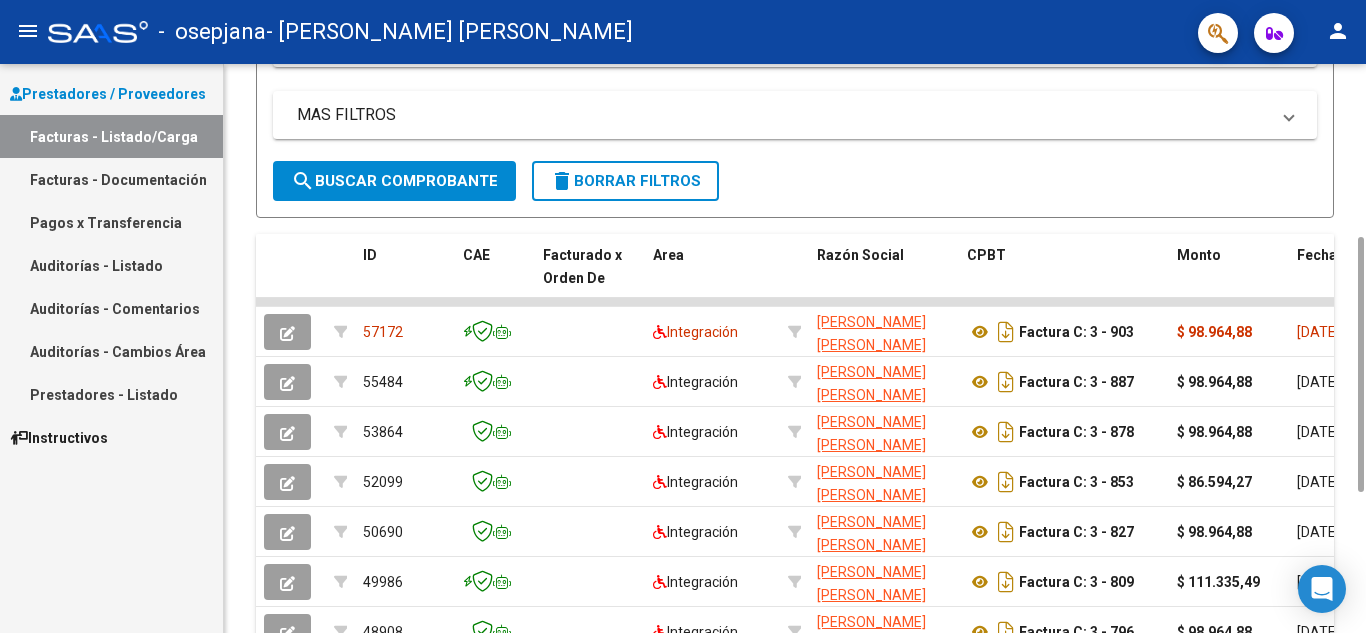 drag, startPoint x: 1359, startPoint y: 396, endPoint x: 1365, endPoint y: 655, distance: 259.0695 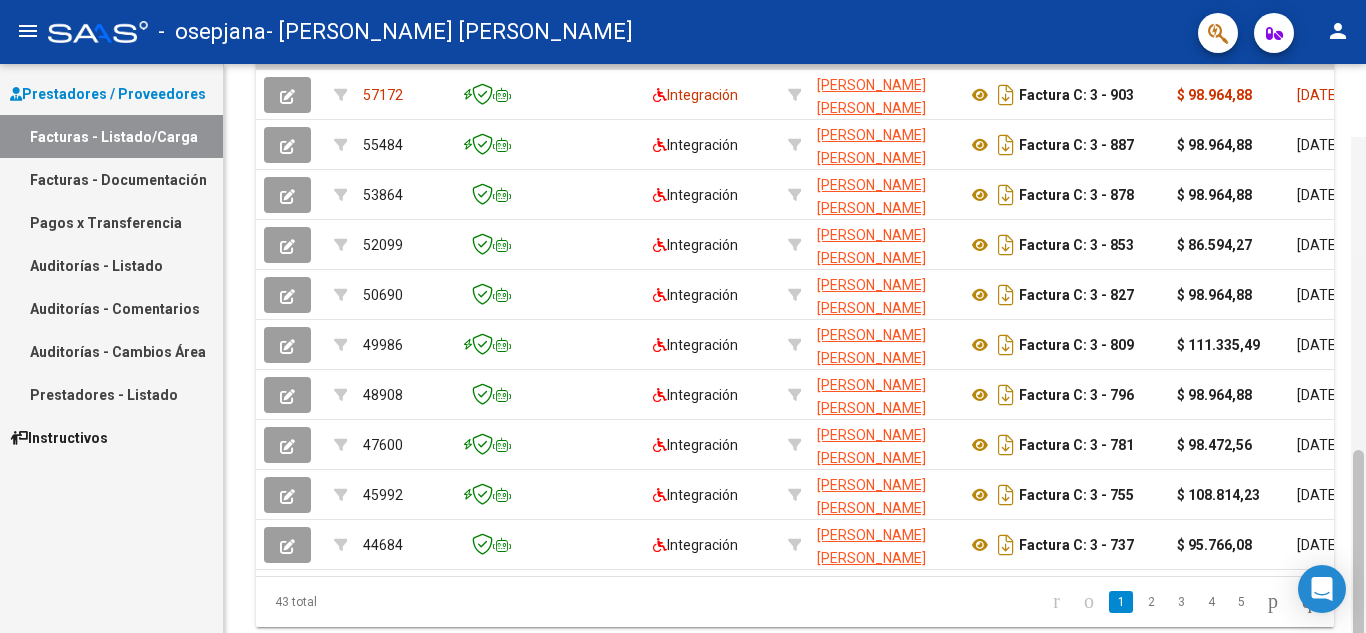 scroll, scrollTop: 696, scrollLeft: 0, axis: vertical 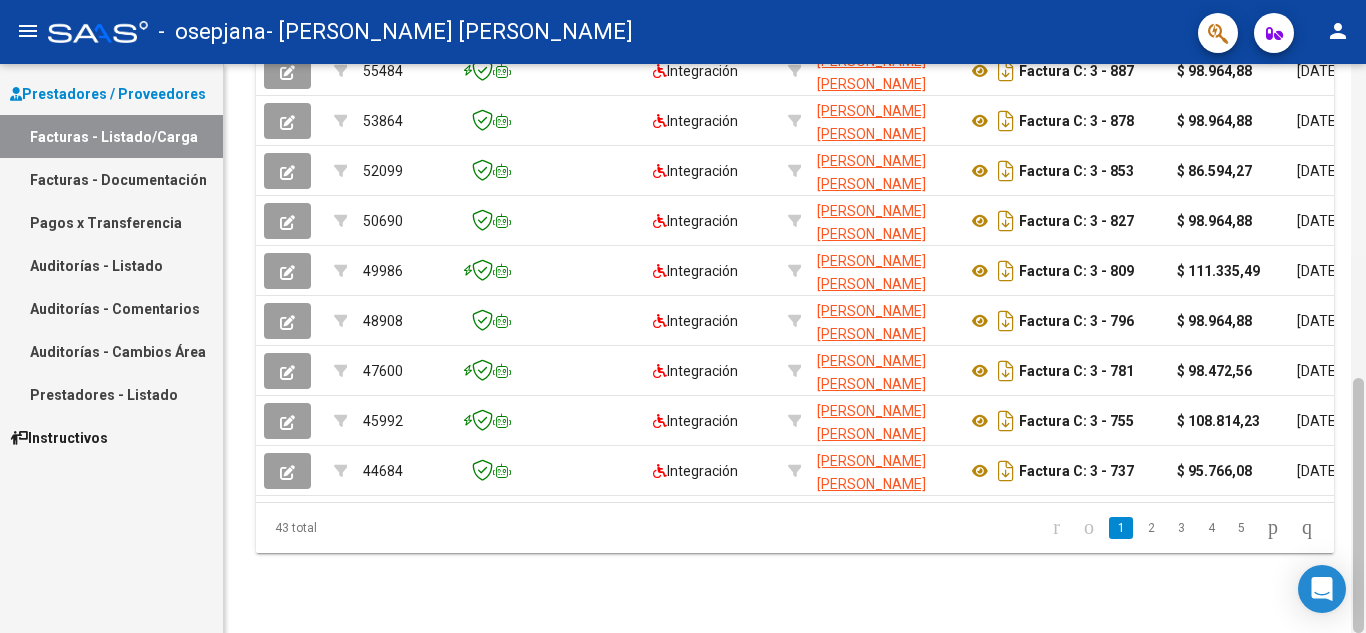 drag, startPoint x: 1360, startPoint y: 317, endPoint x: 1365, endPoint y: 528, distance: 211.05923 